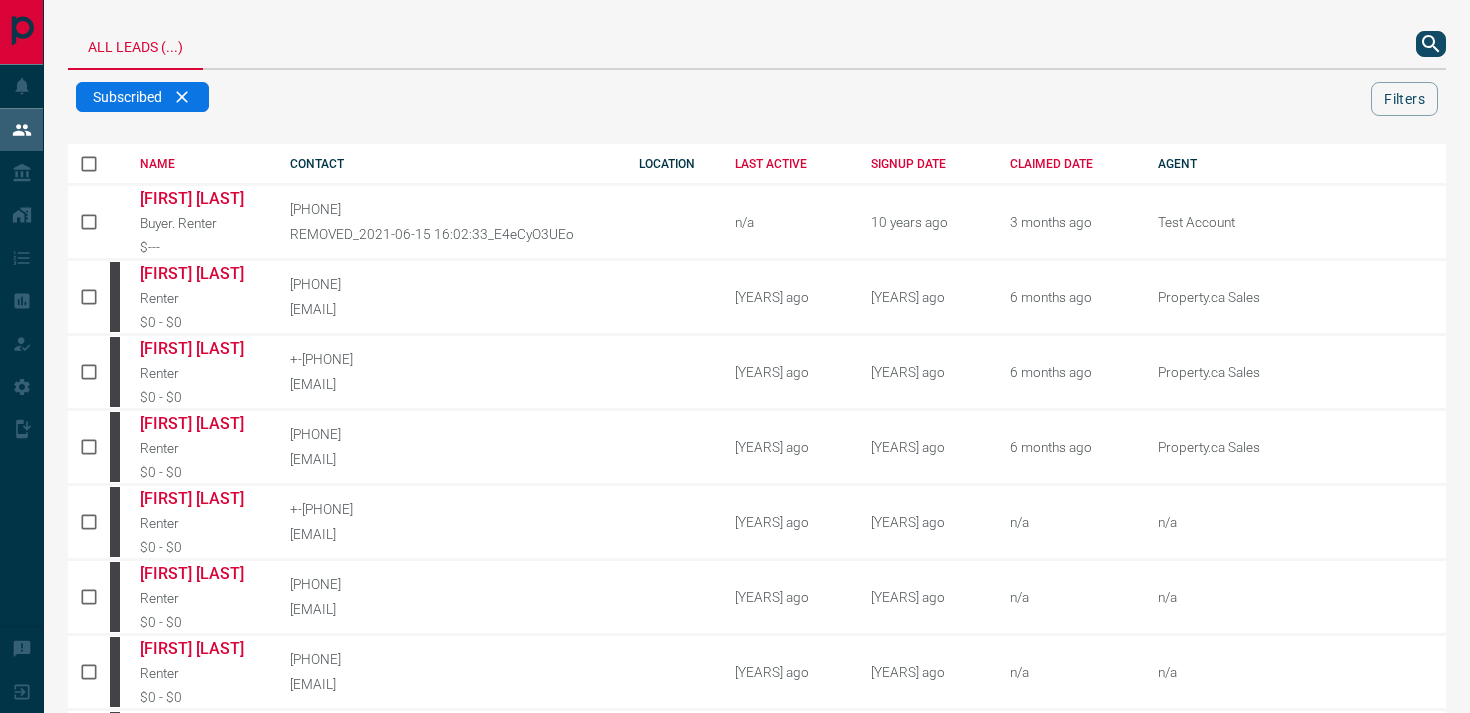 scroll, scrollTop: 0, scrollLeft: 0, axis: both 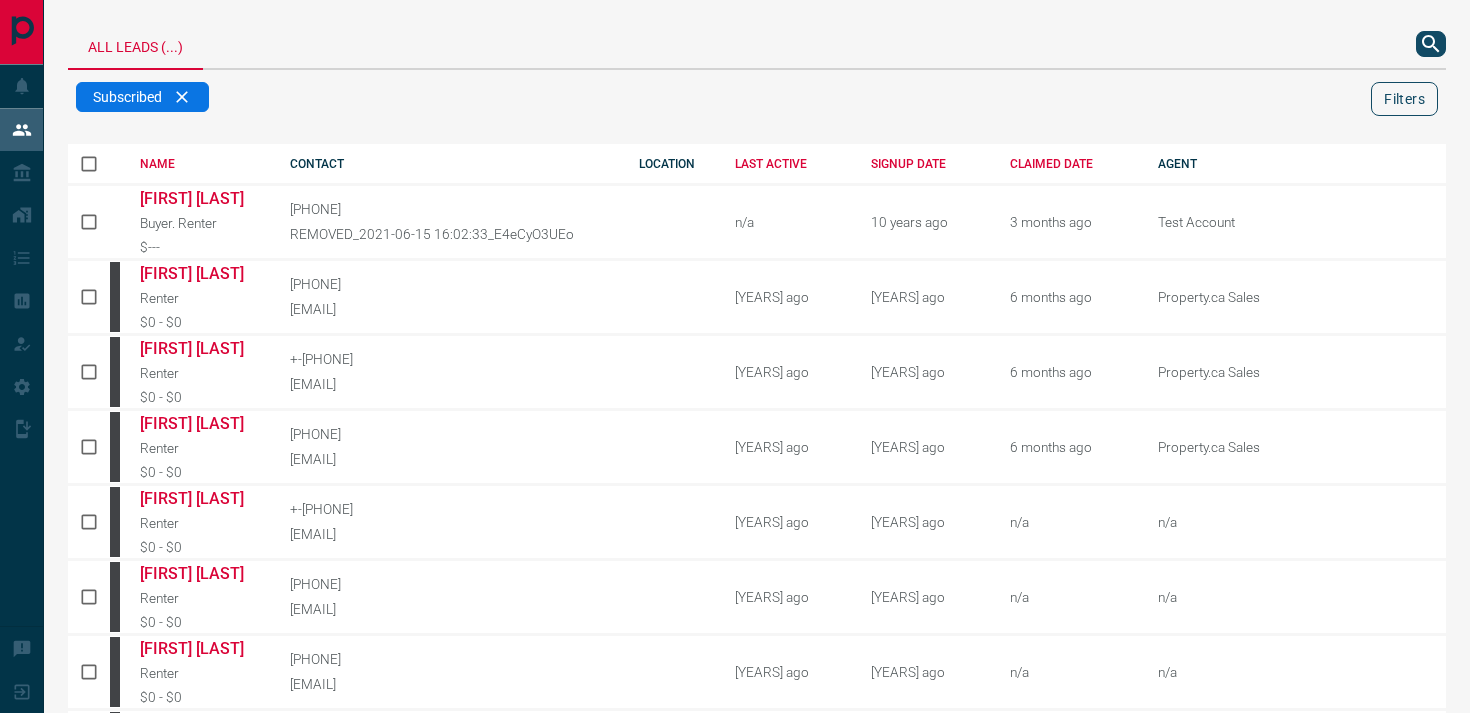 click on "Filters" at bounding box center (1404, 99) 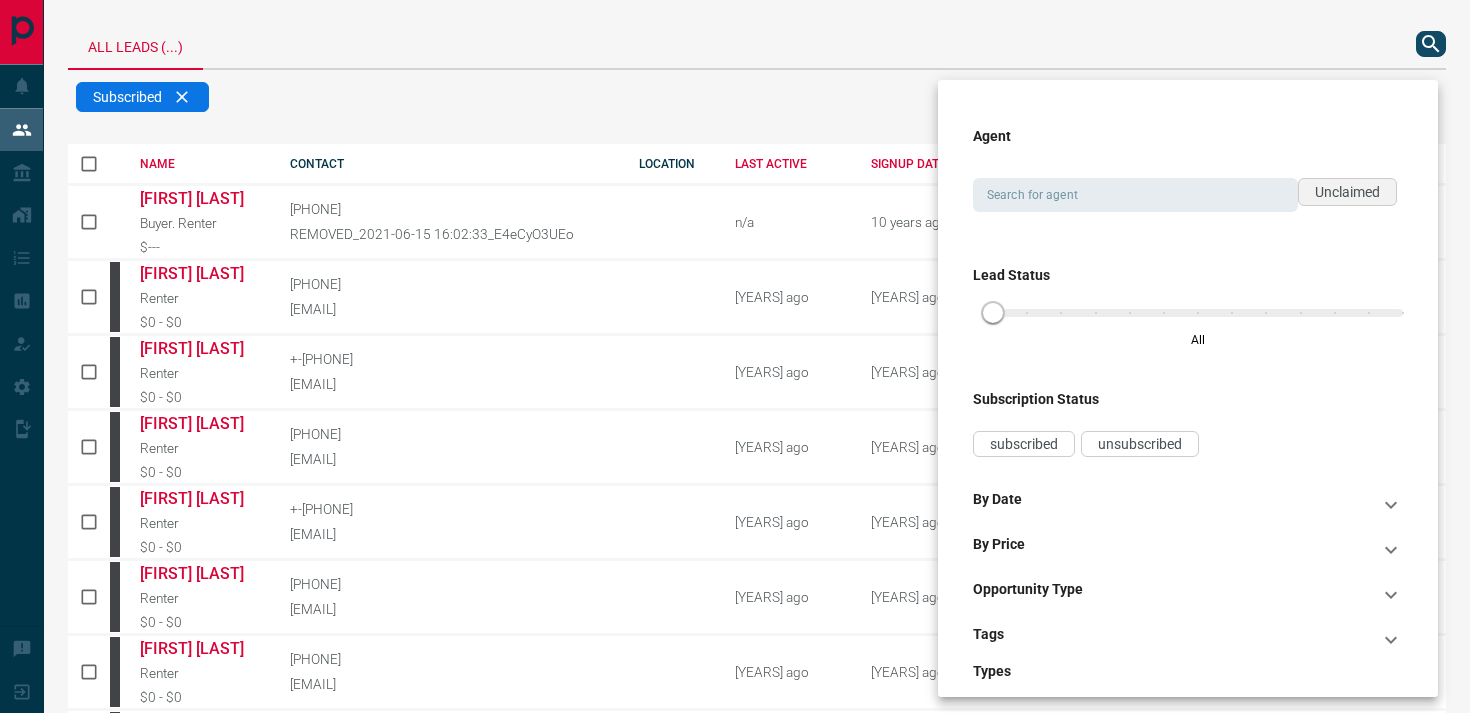 click on "Unclaimed" at bounding box center [1347, 192] 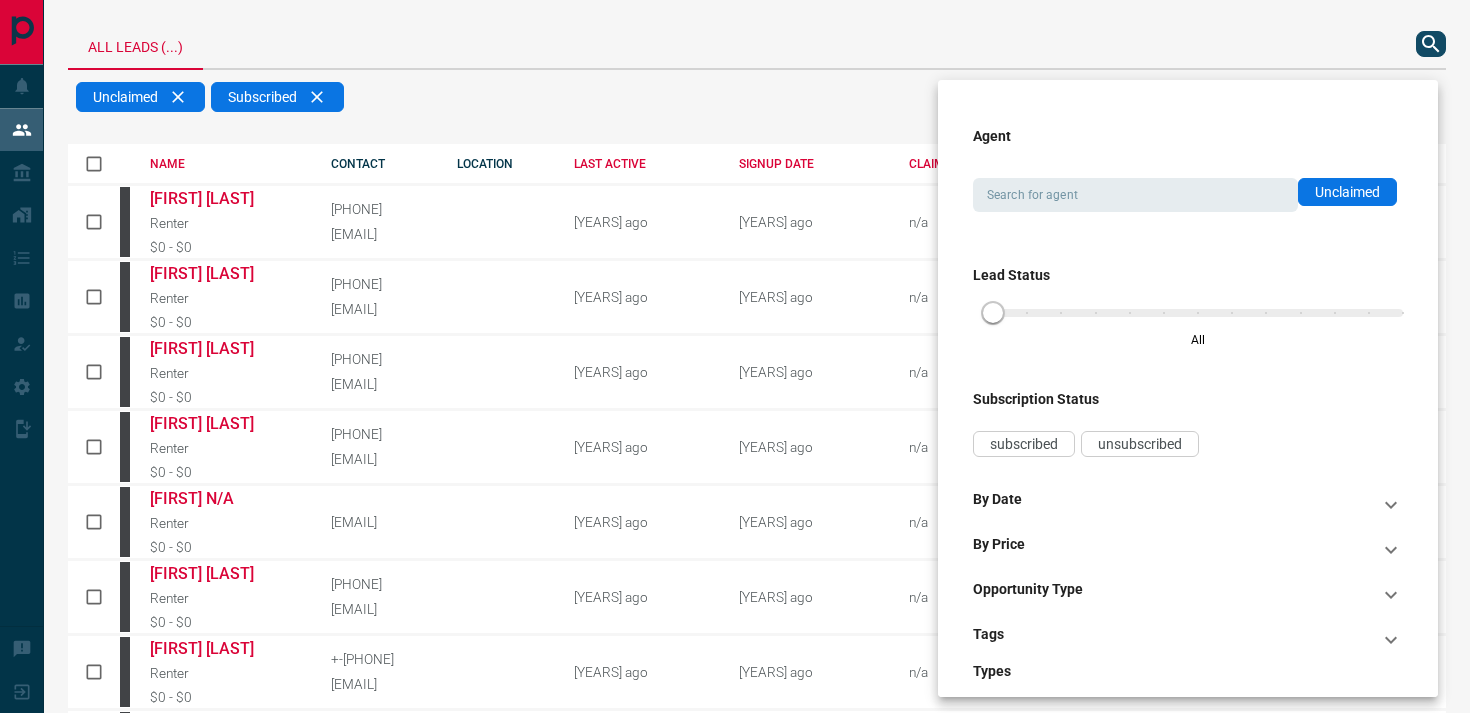 click on "By Price" at bounding box center [1176, 550] 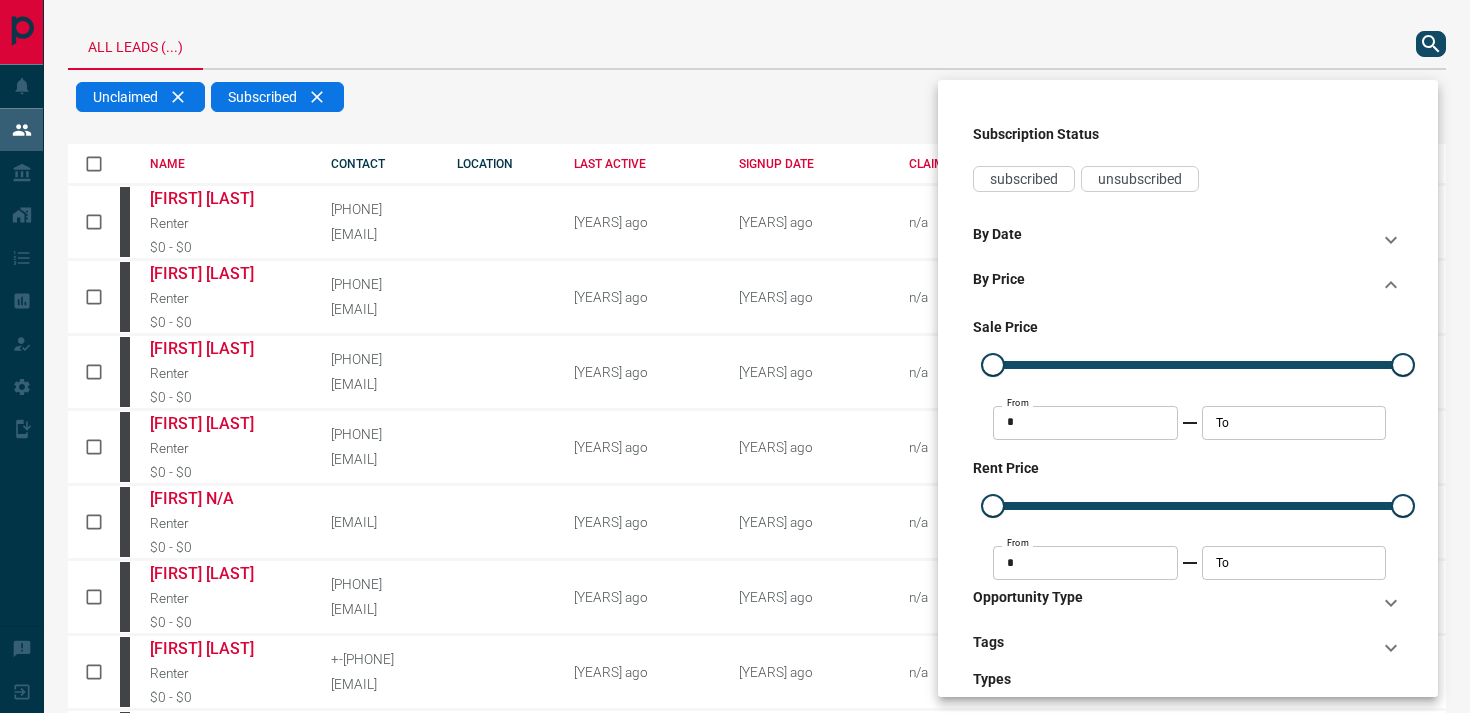 scroll, scrollTop: 269, scrollLeft: 0, axis: vertical 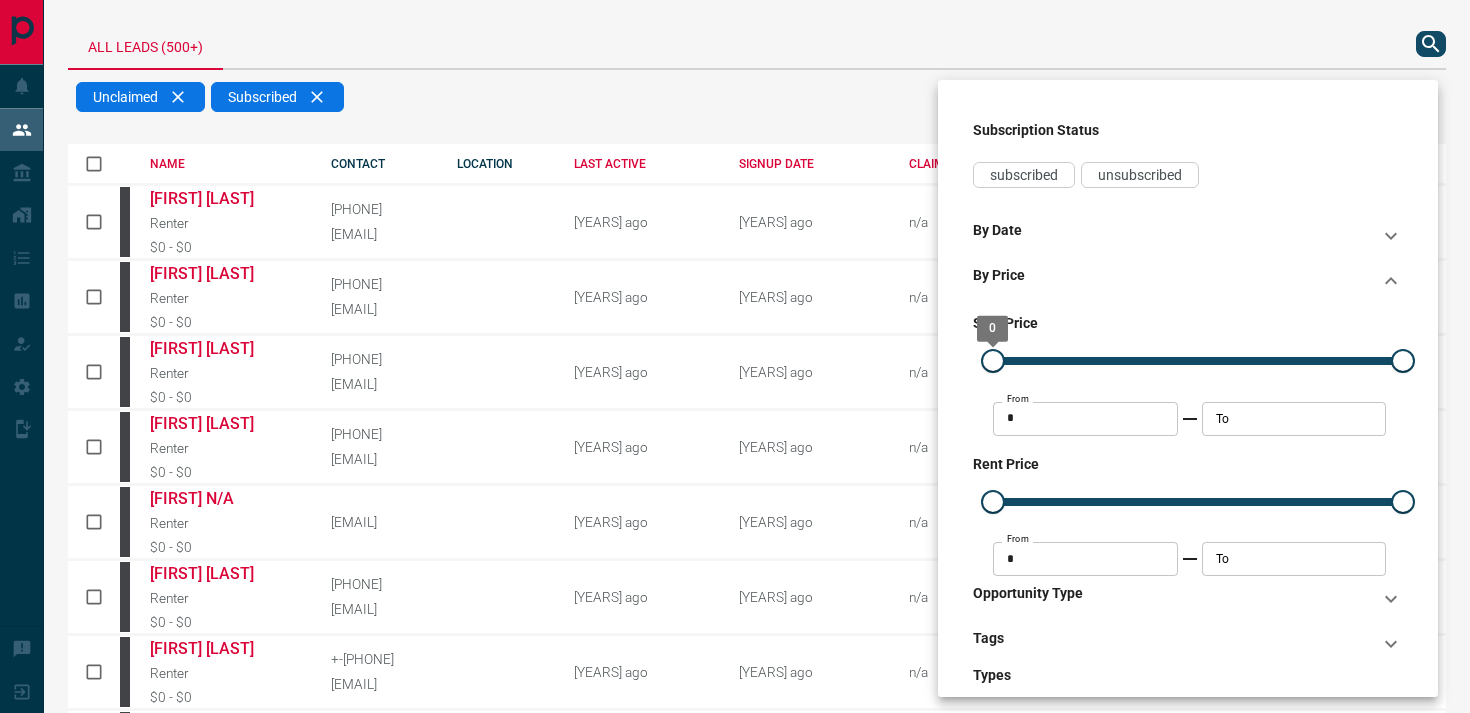 type on "*****" 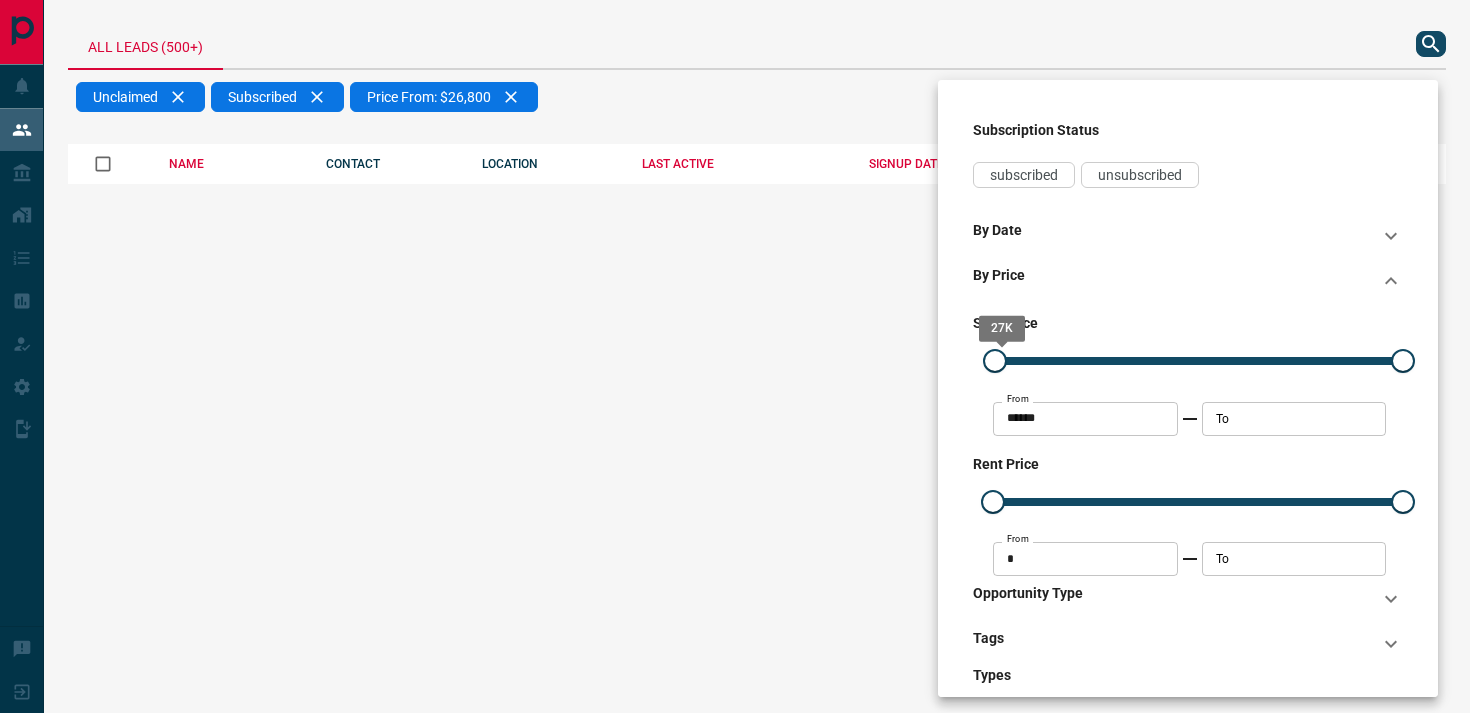 type on "*******" 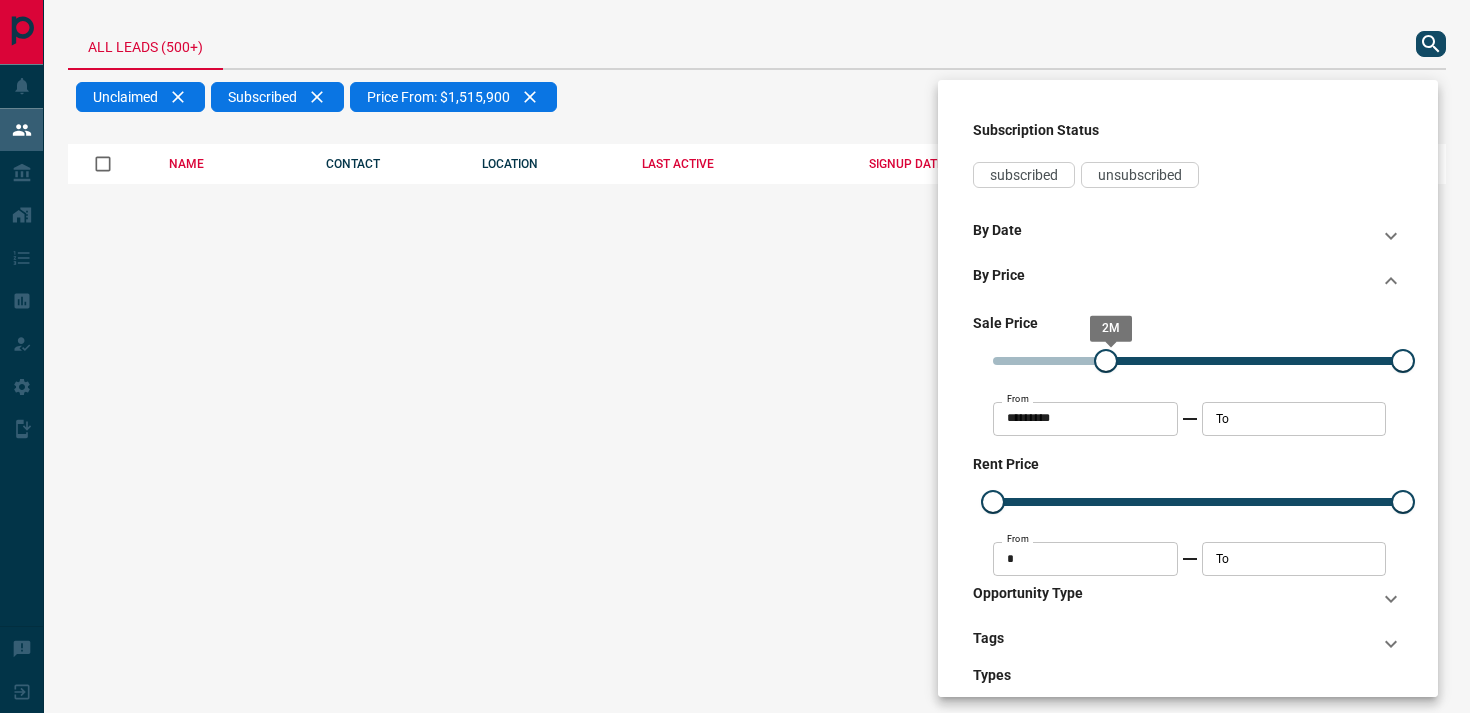type on "*******" 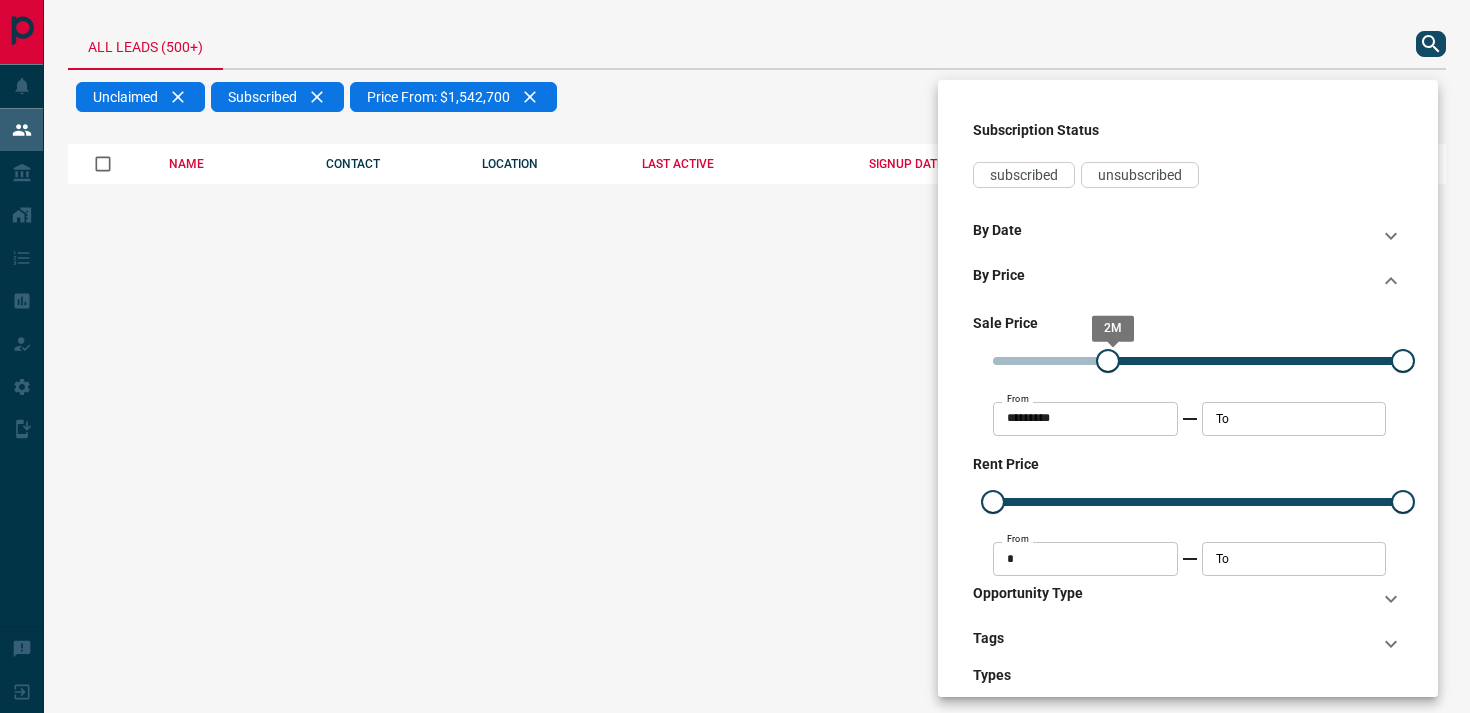 type on "*******" 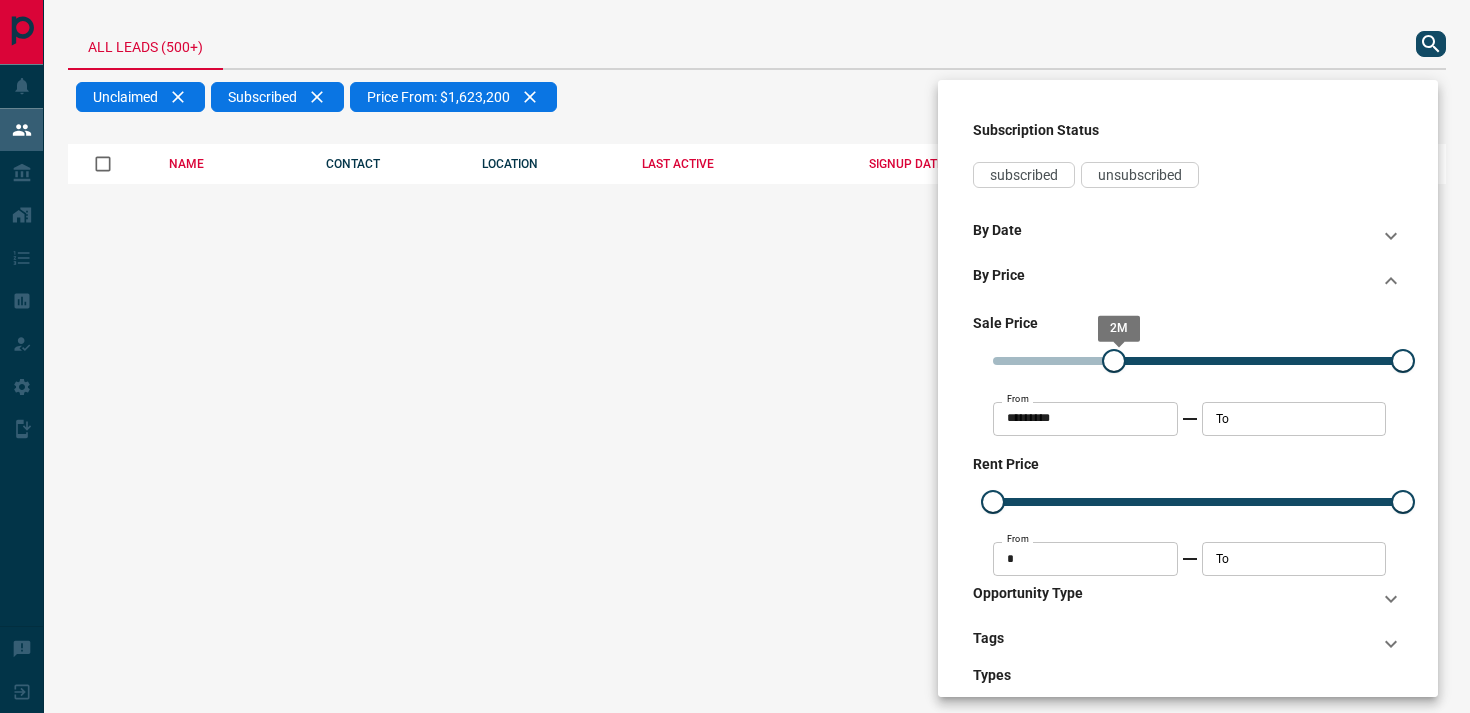 type on "*******" 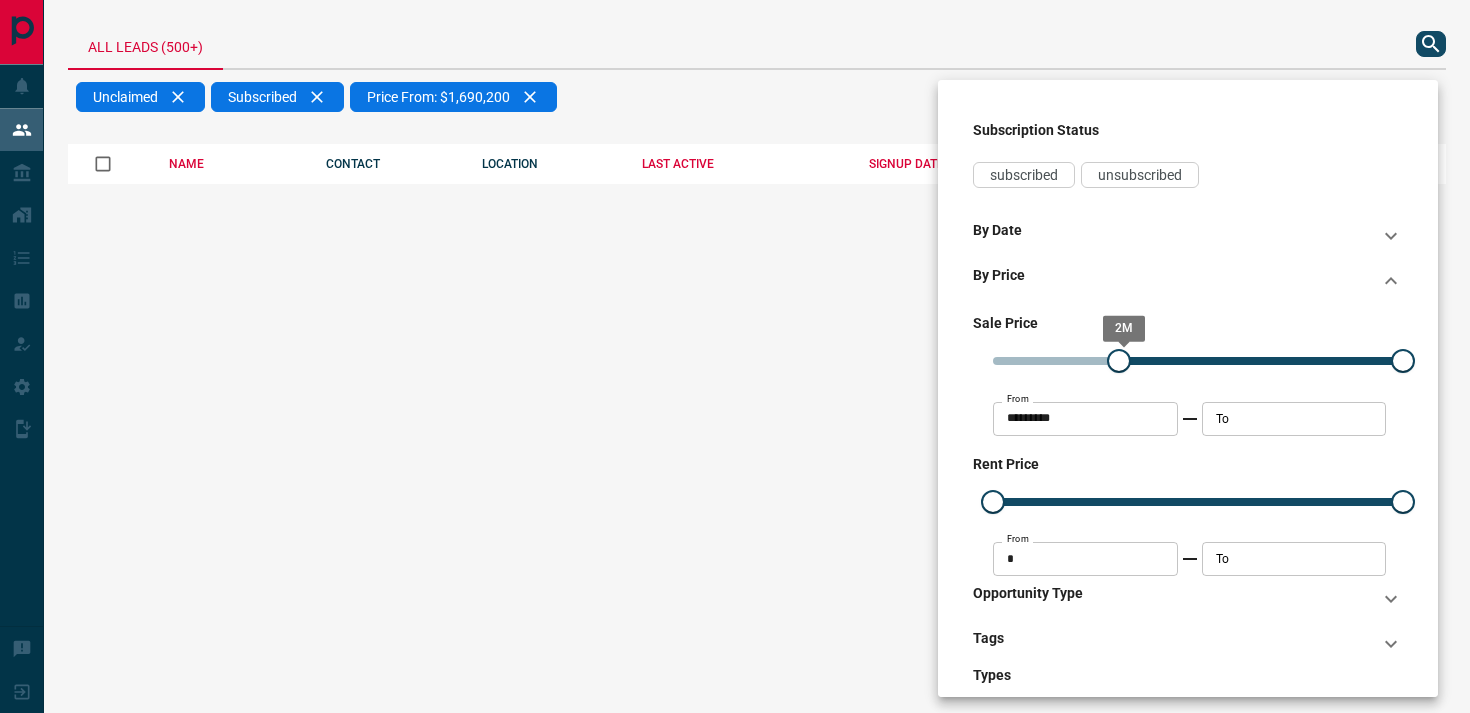 type on "*******" 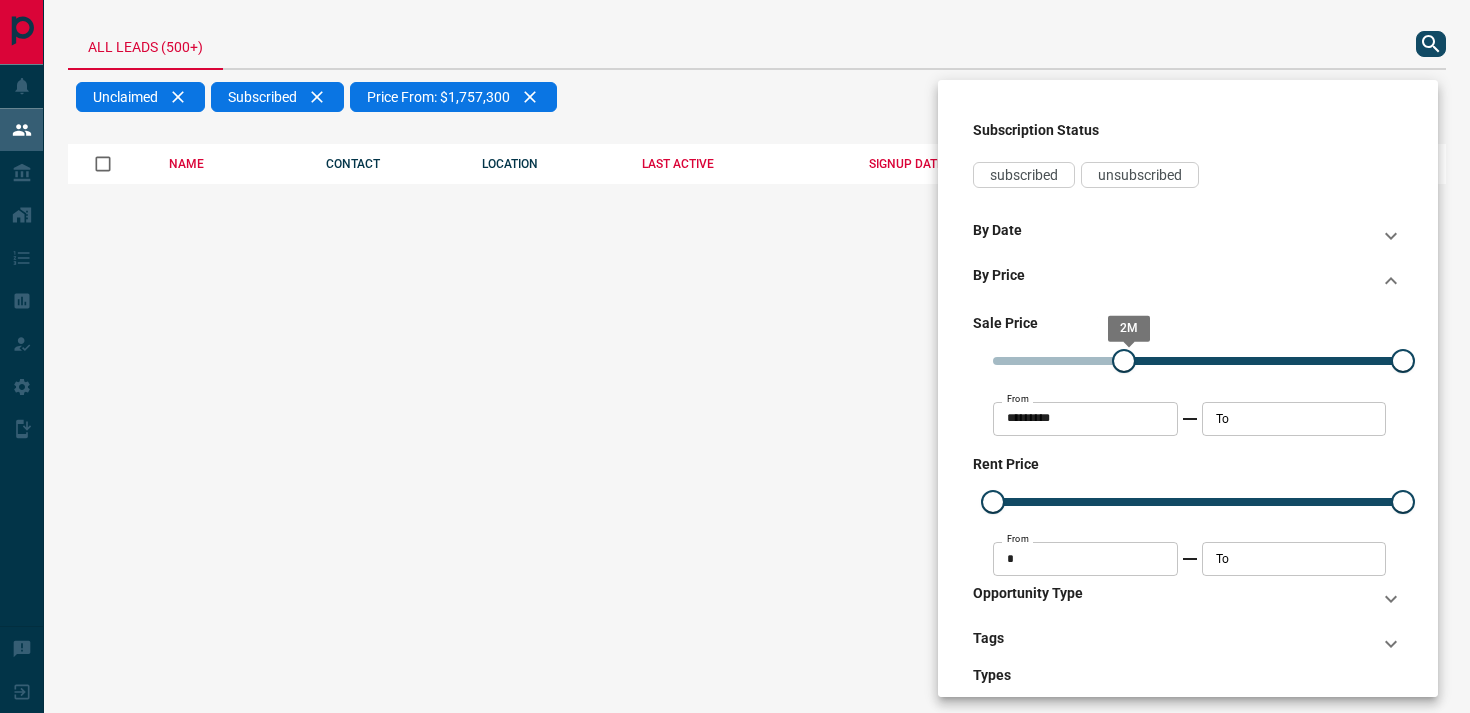 type on "*******" 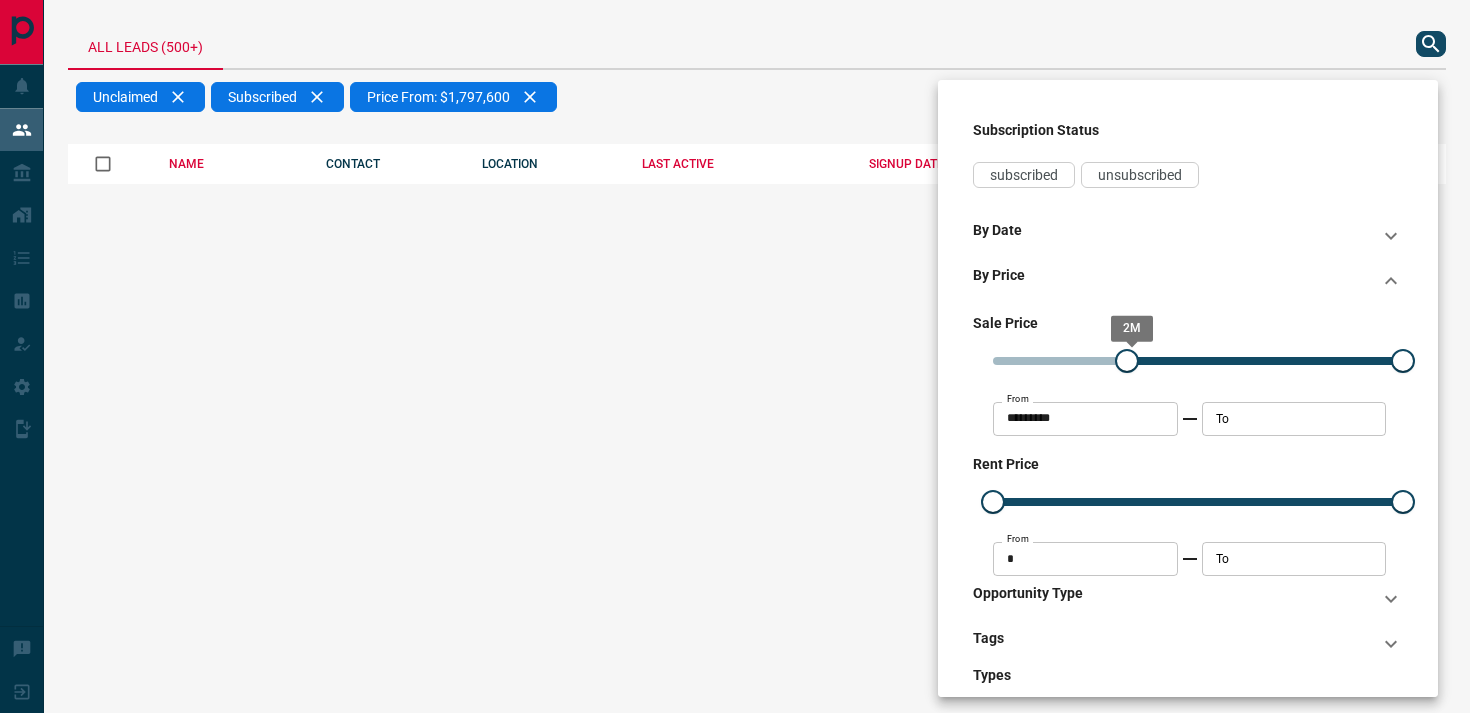 type on "*******" 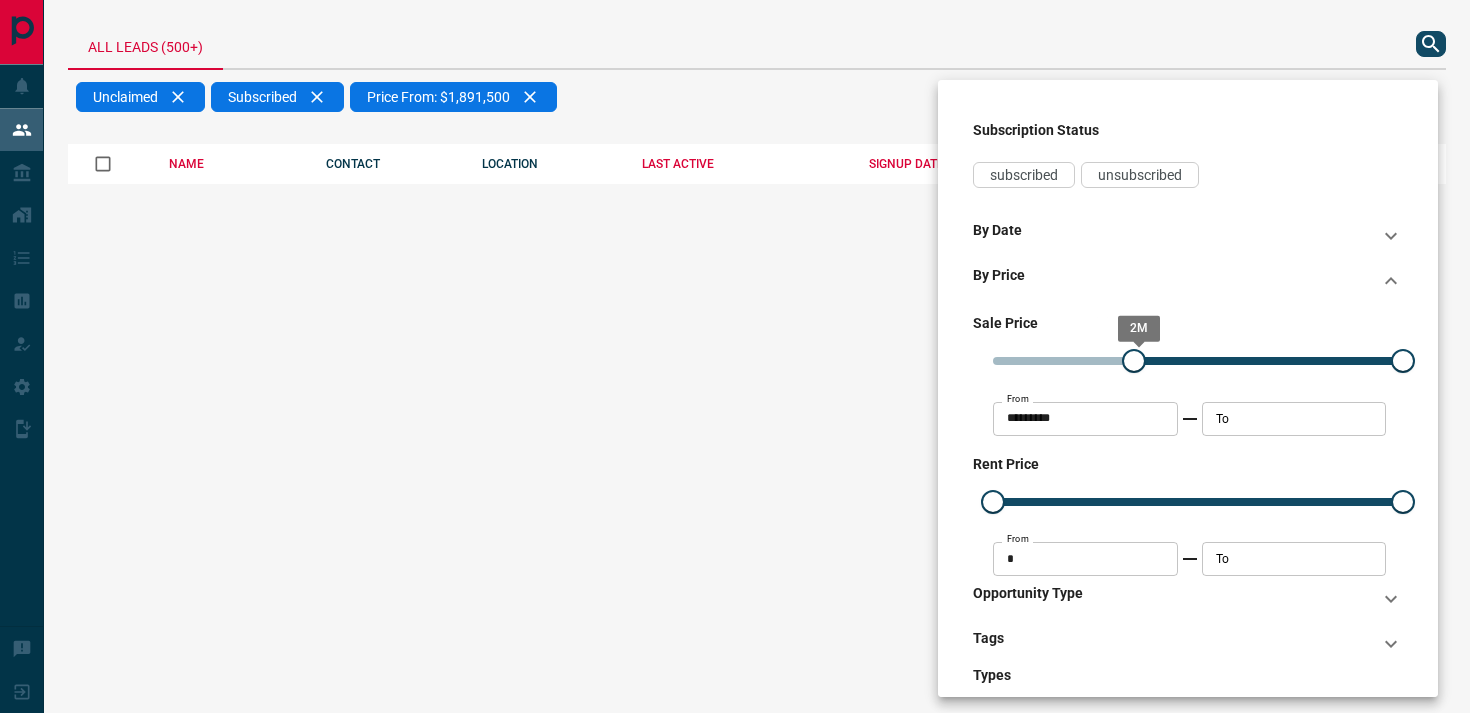 type on "*******" 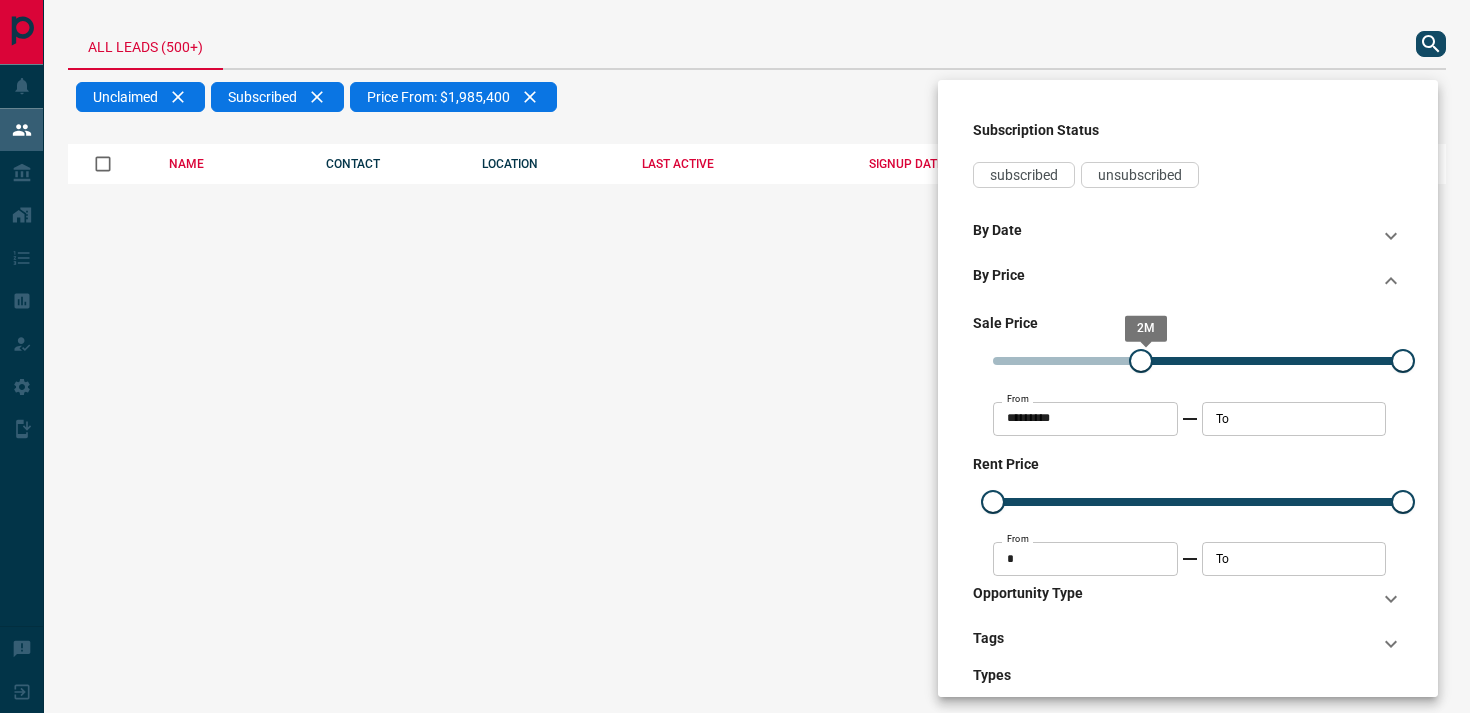 type on "*******" 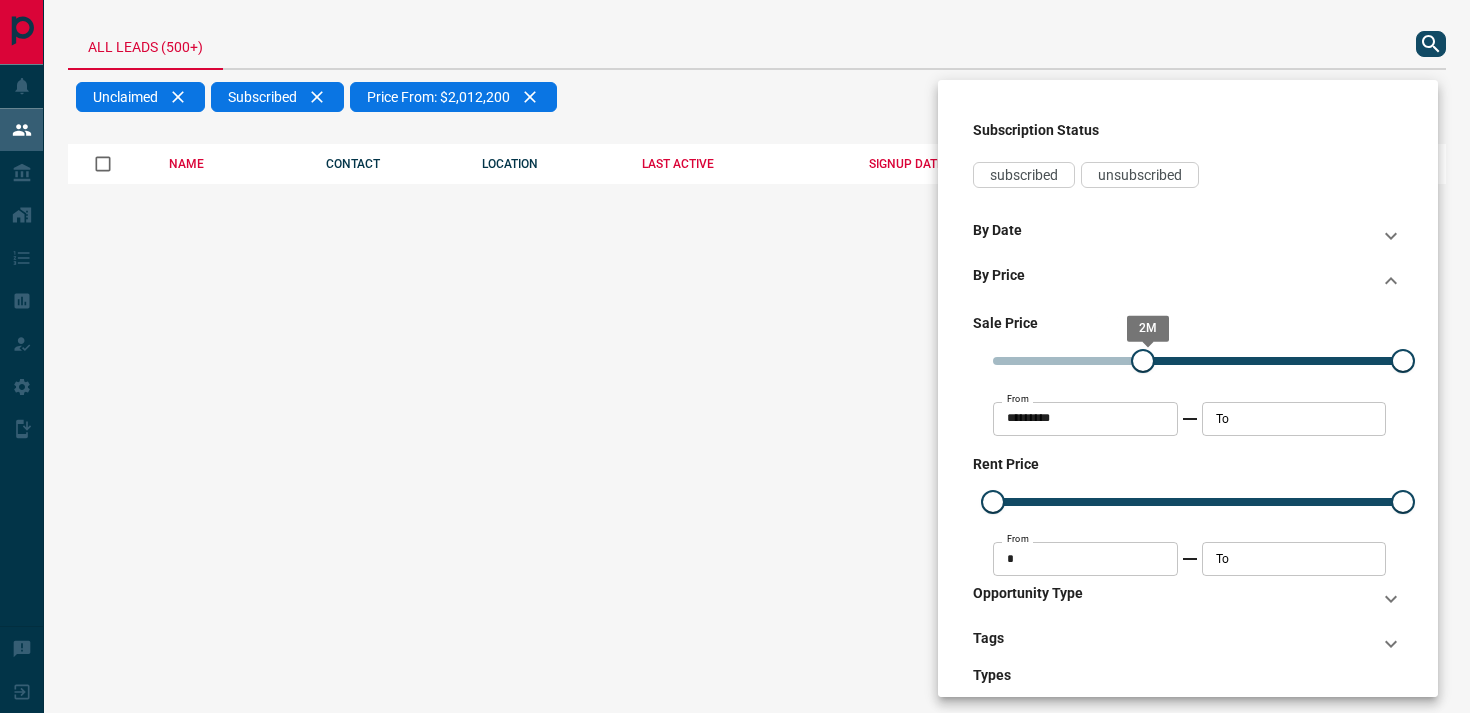type on "*******" 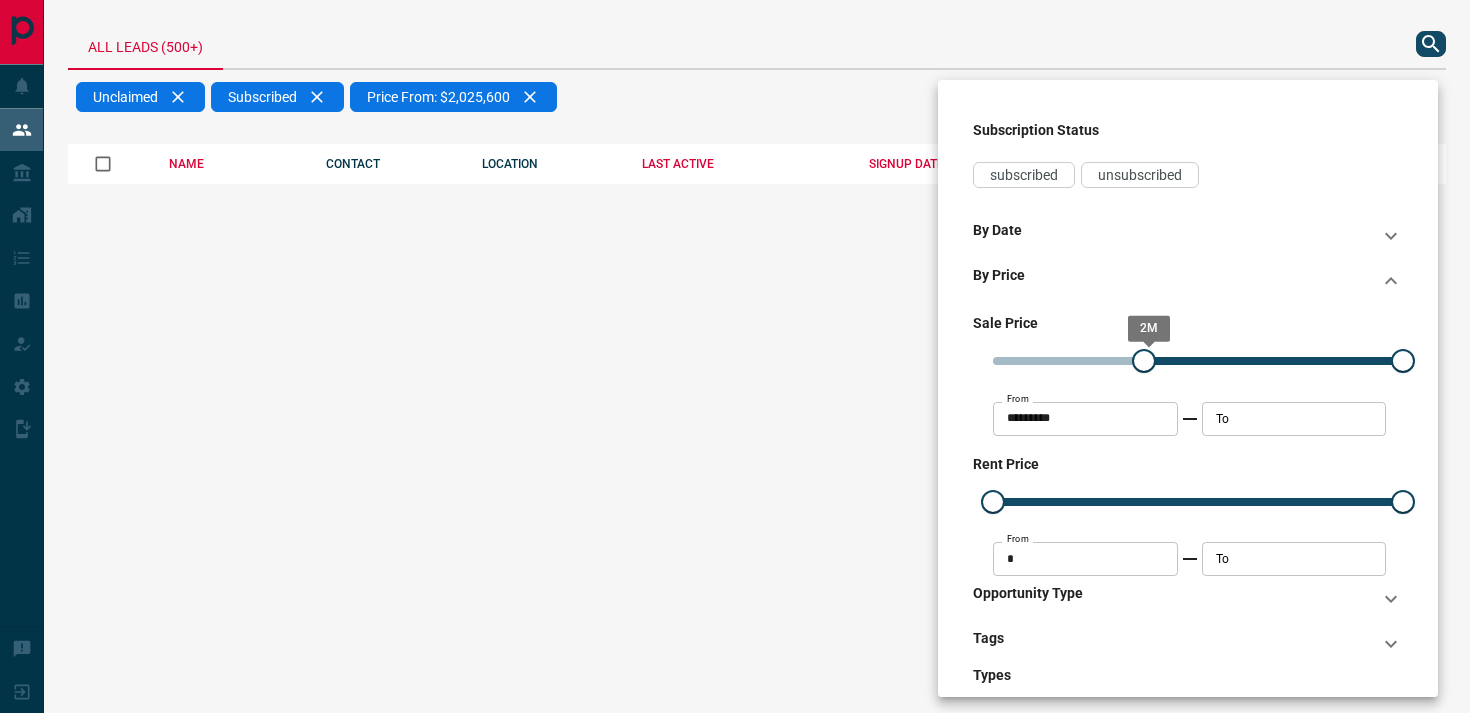 type on "*******" 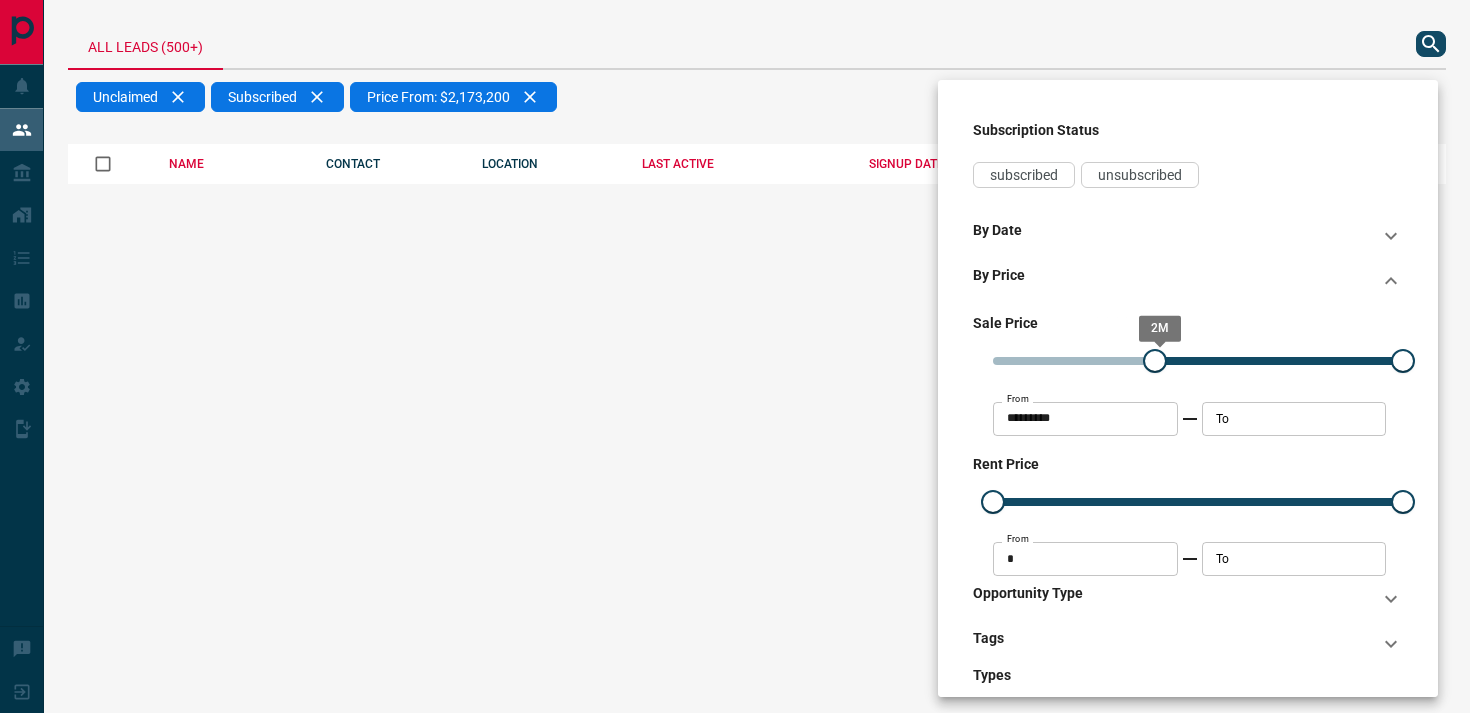 type on "*******" 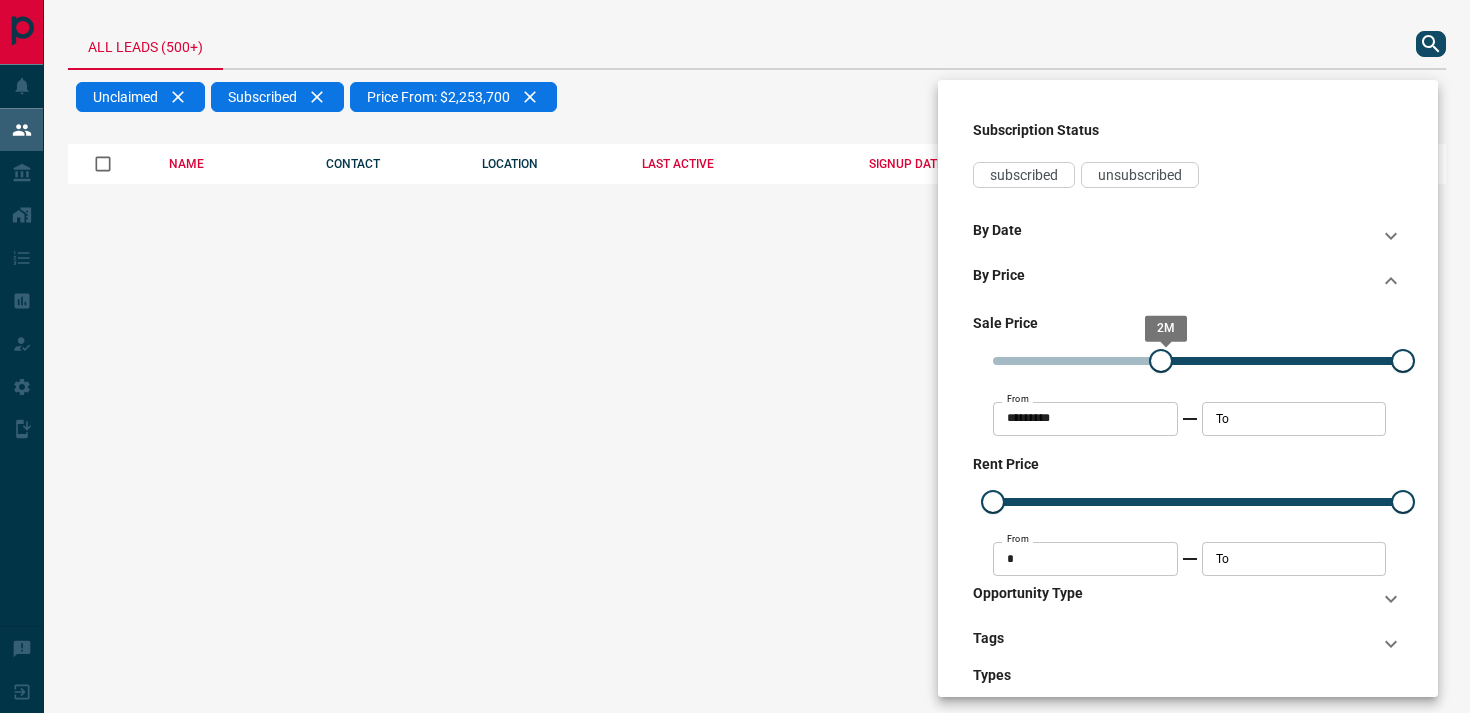 type on "*******" 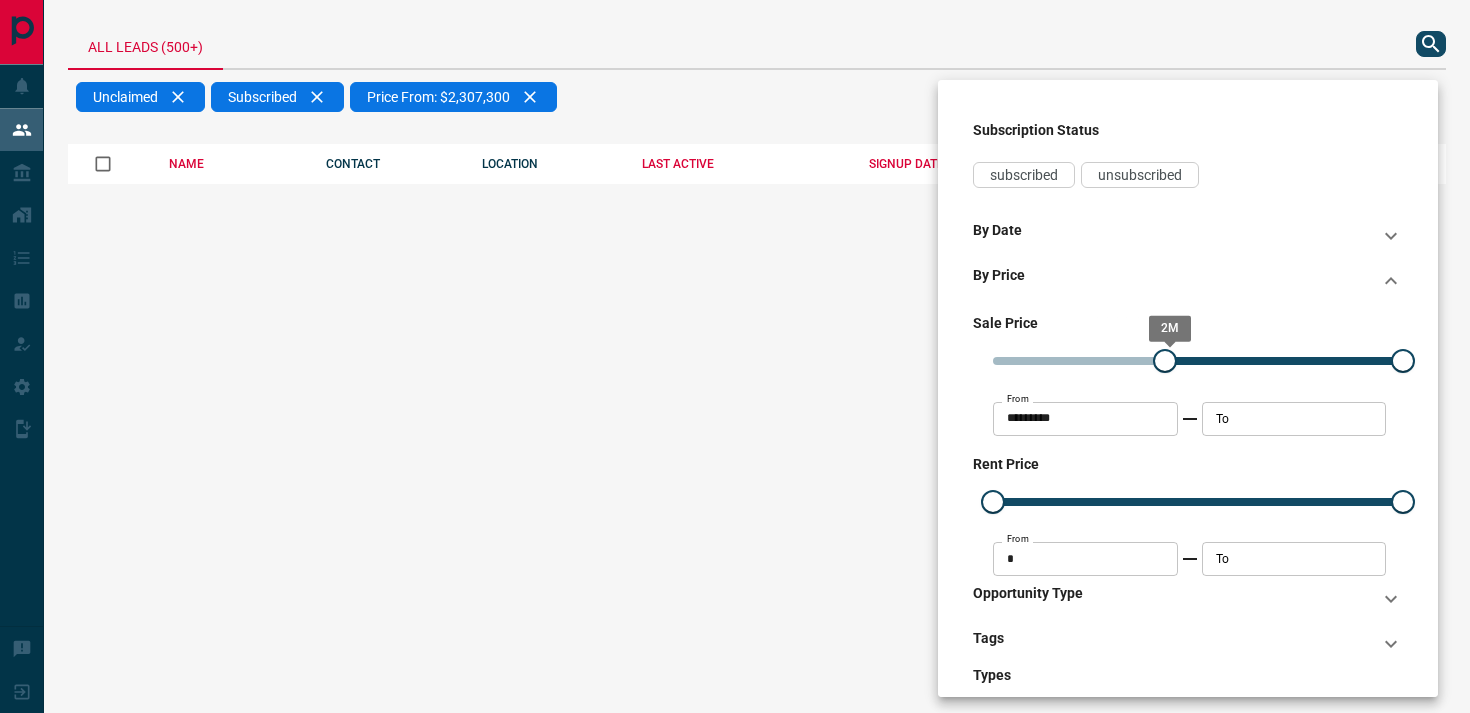 type on "*******" 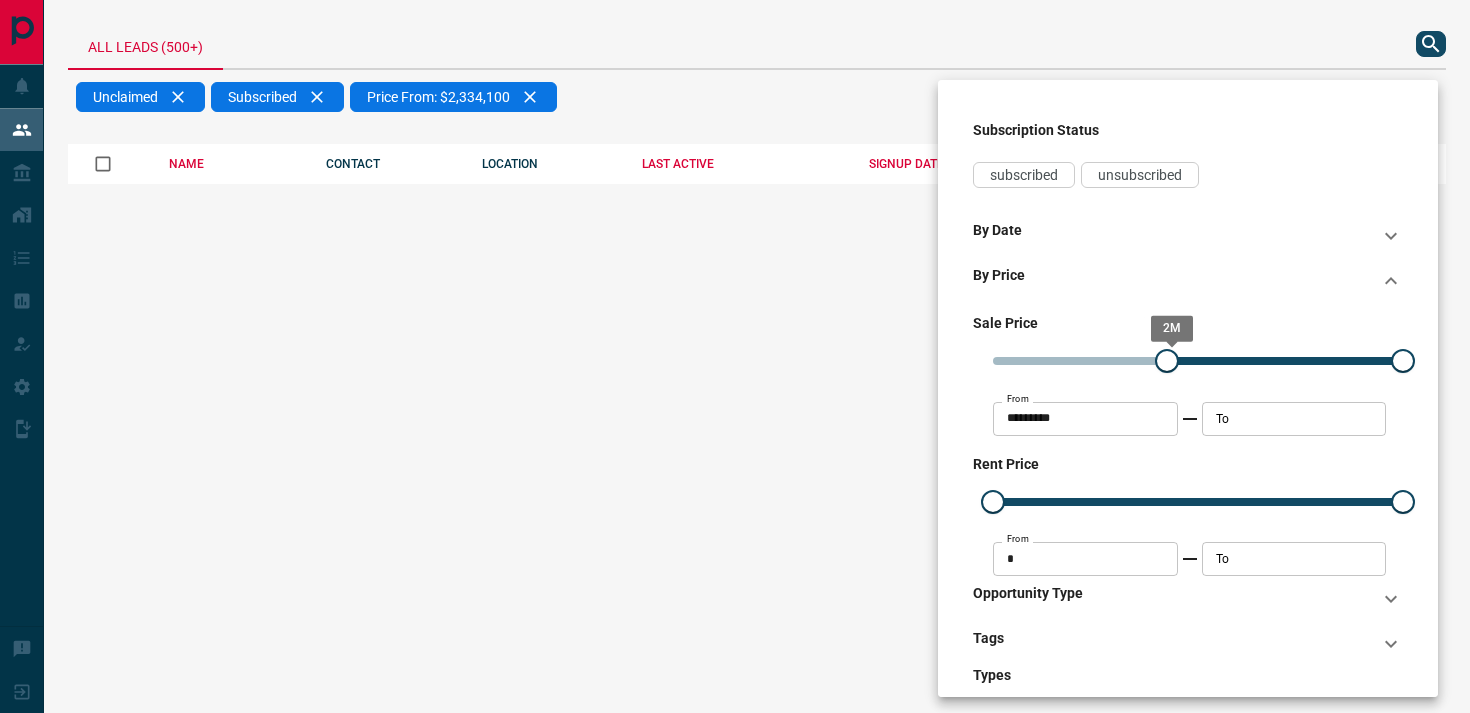 type on "*******" 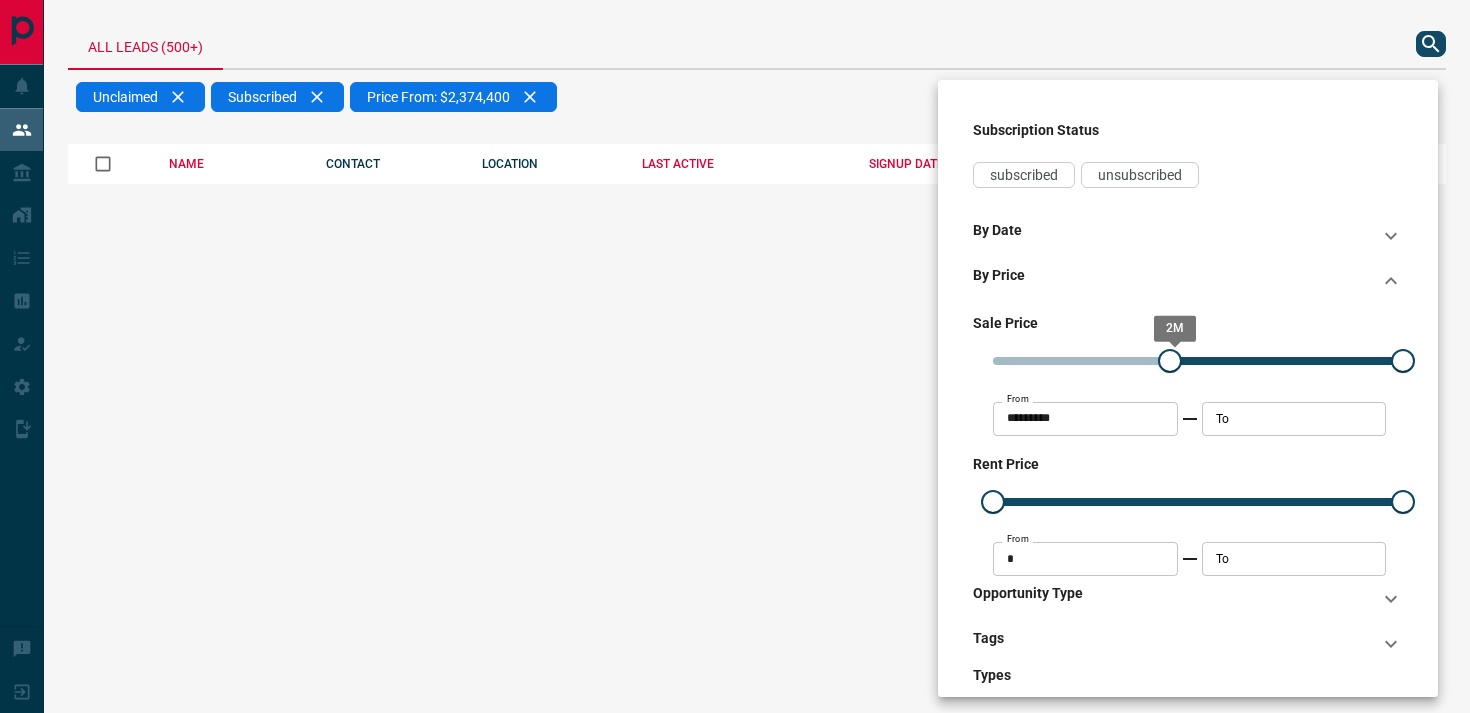 type on "*******" 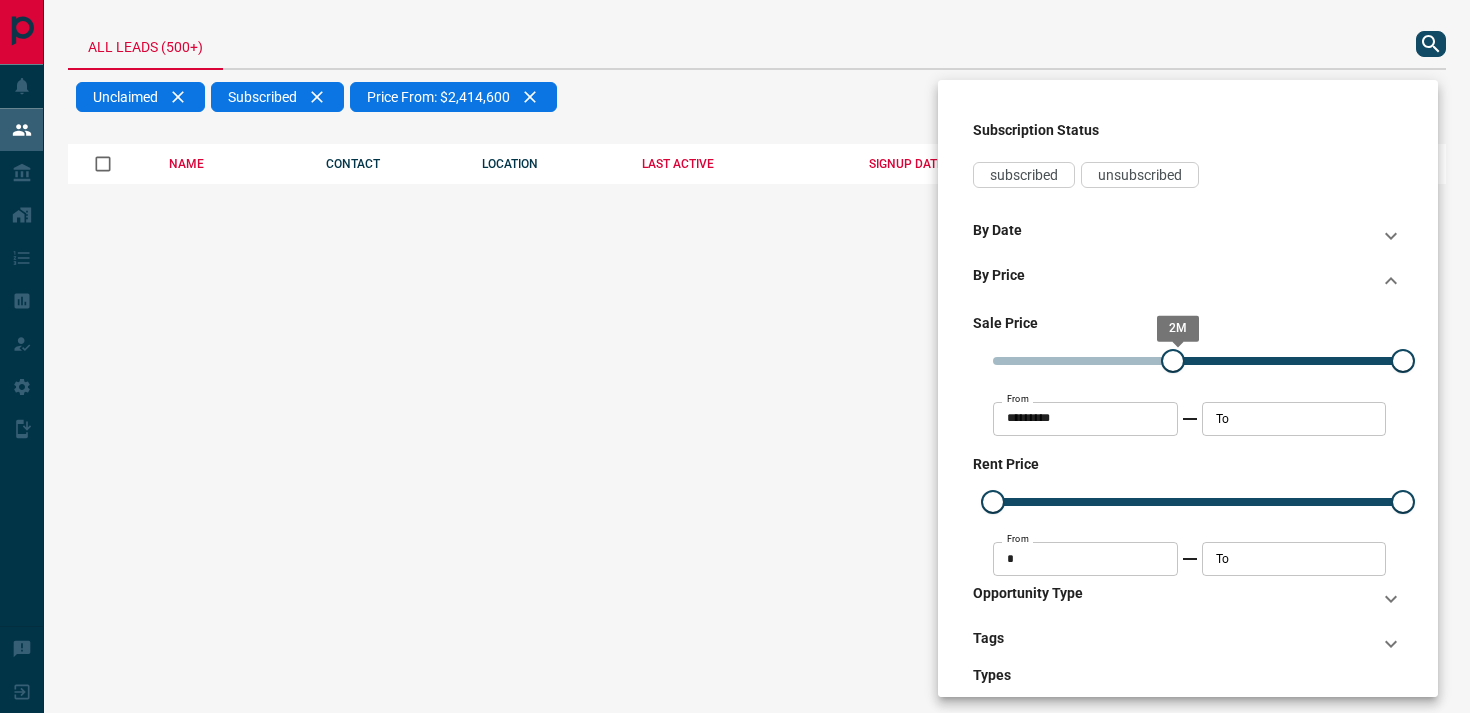 type on "*******" 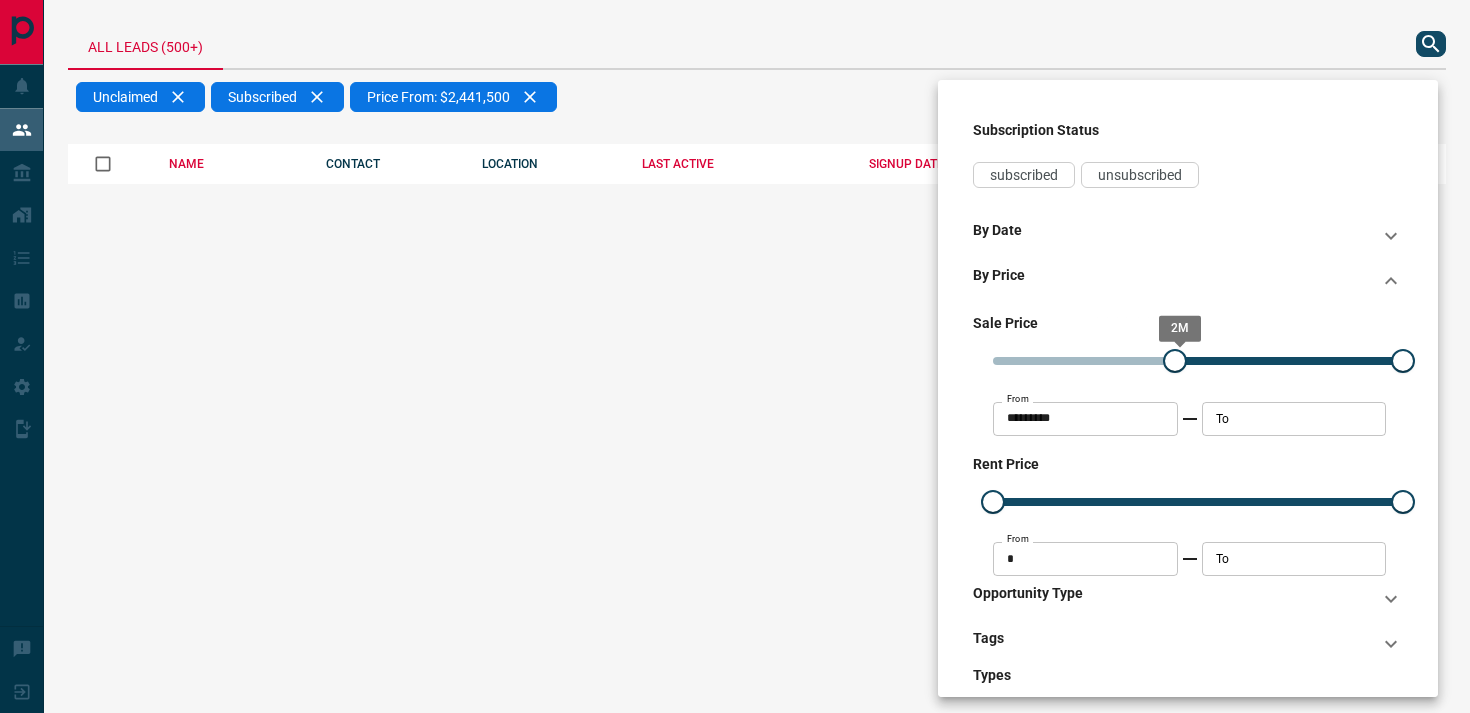 type on "*******" 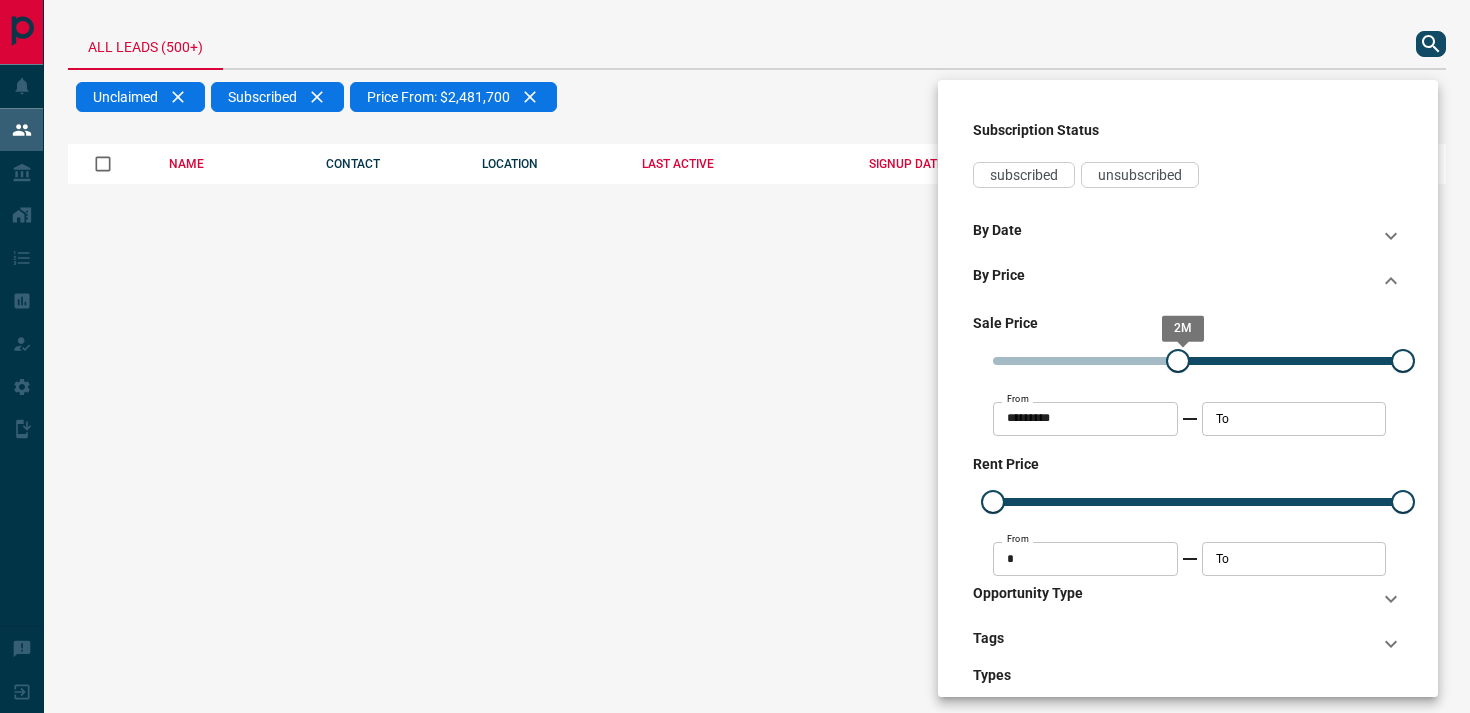 type on "*******" 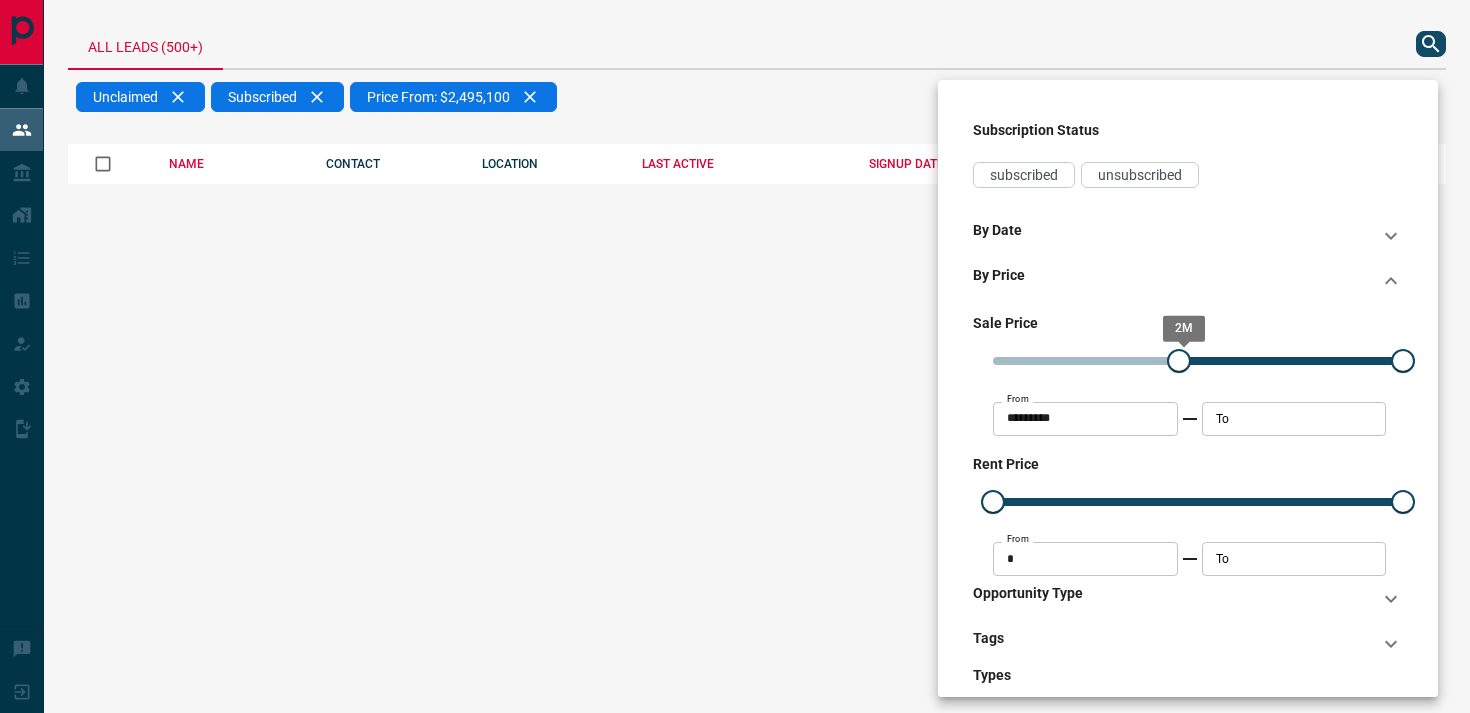 type on "*******" 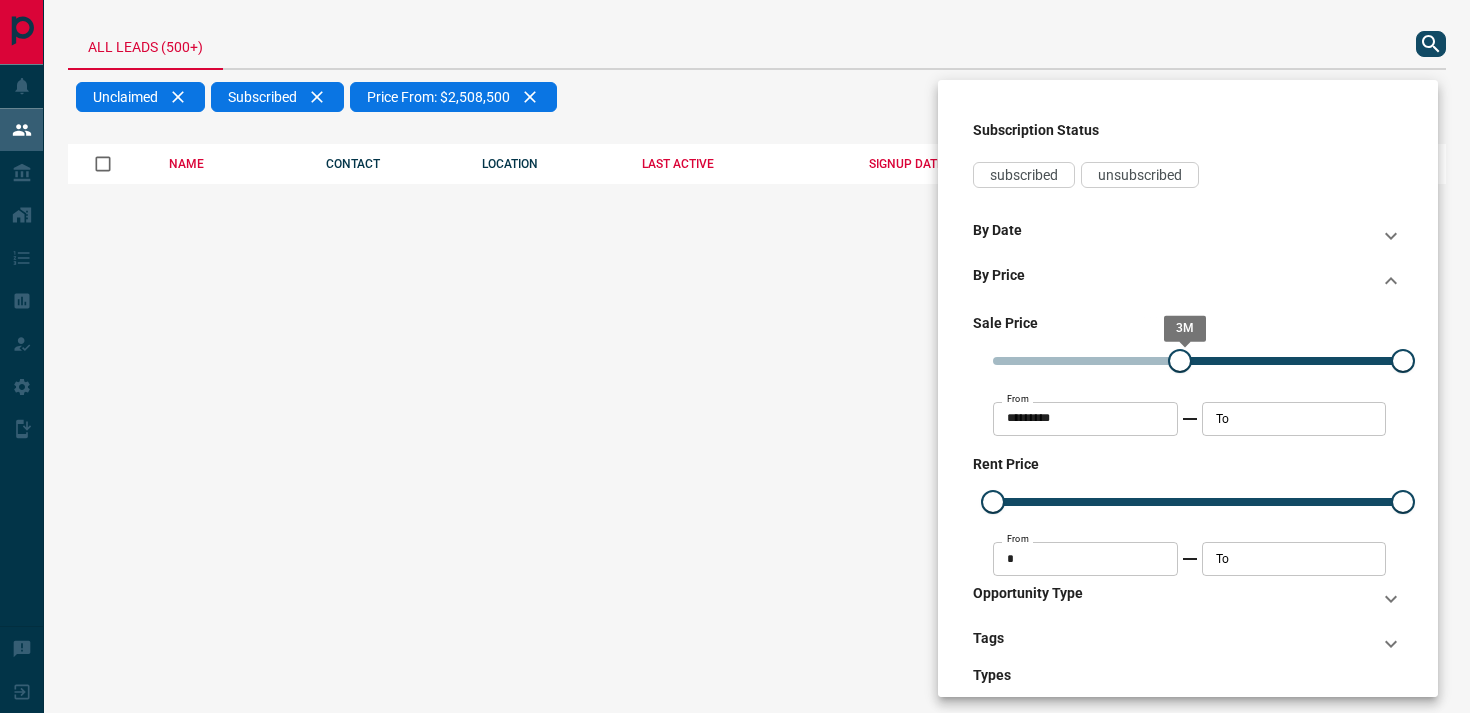 type on "*******" 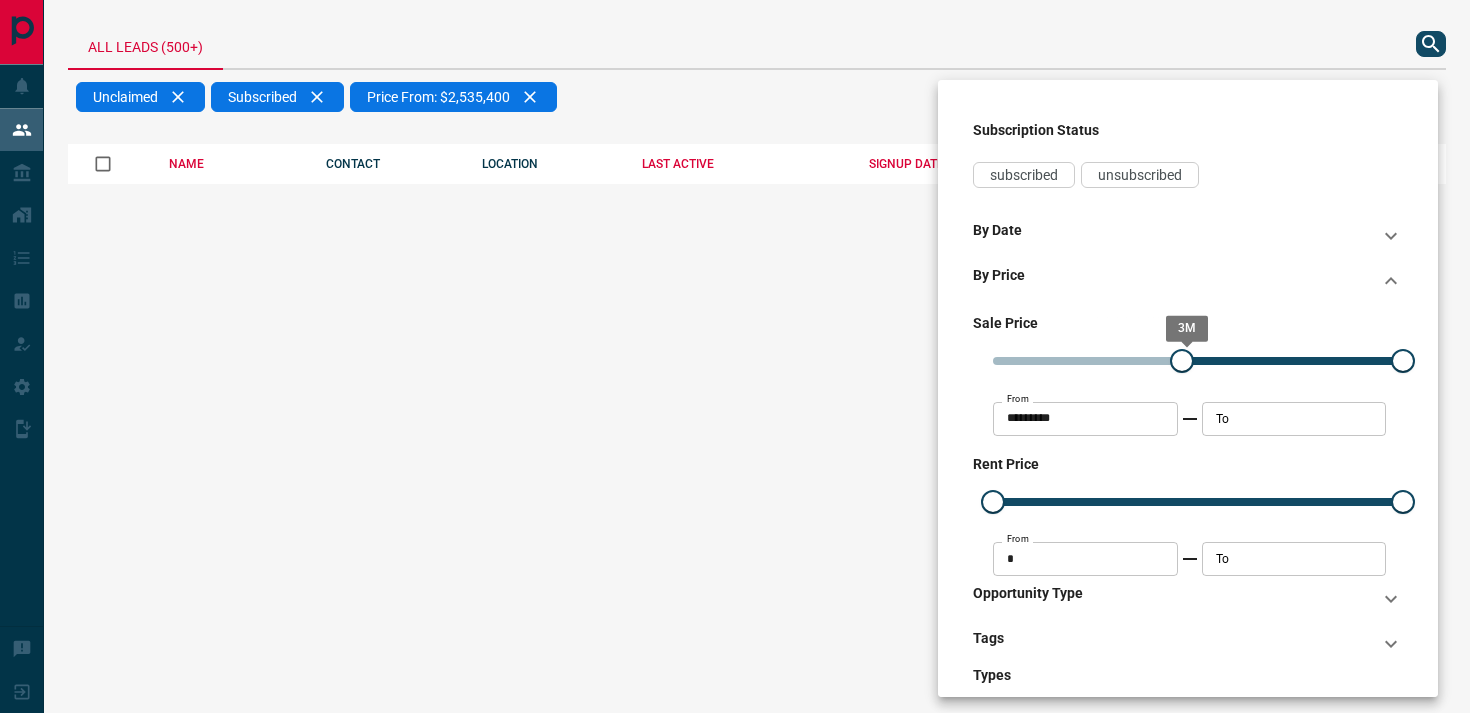 type on "*******" 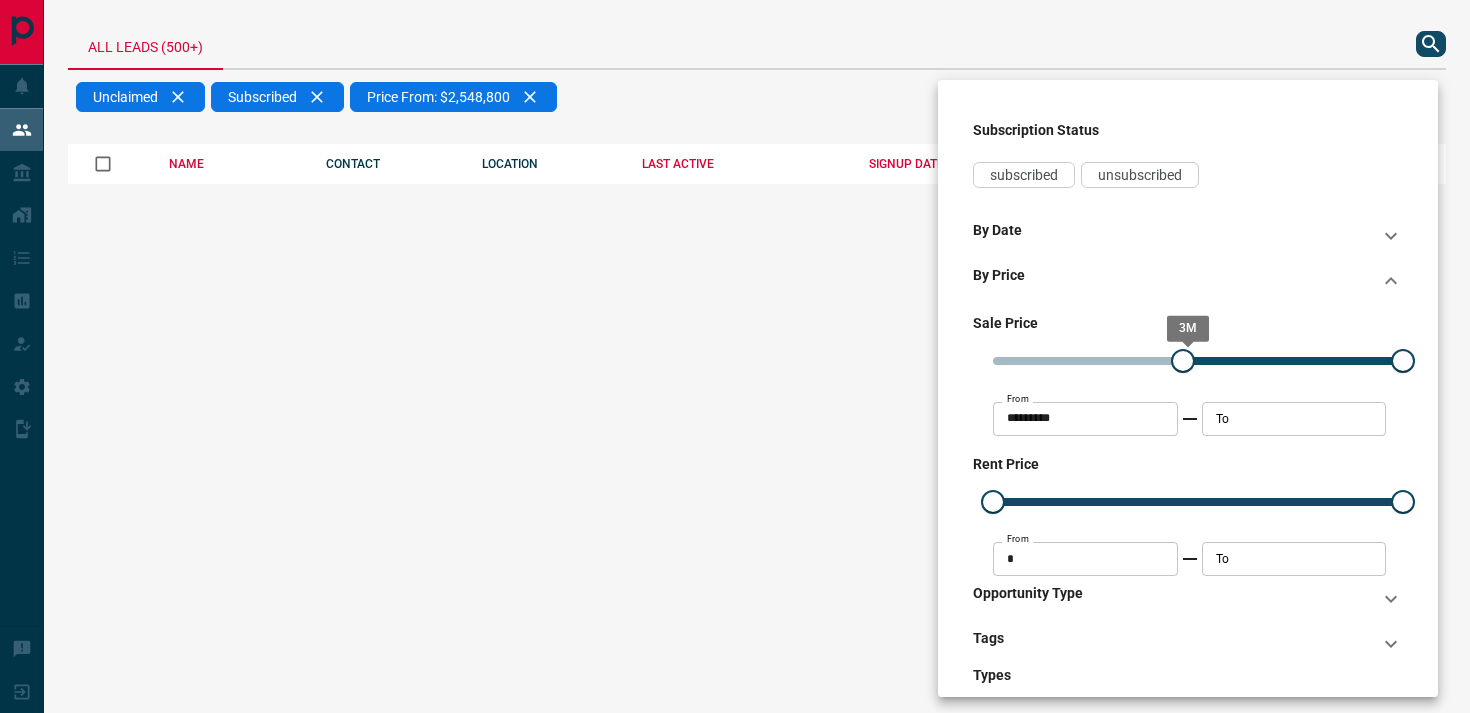 type on "*******" 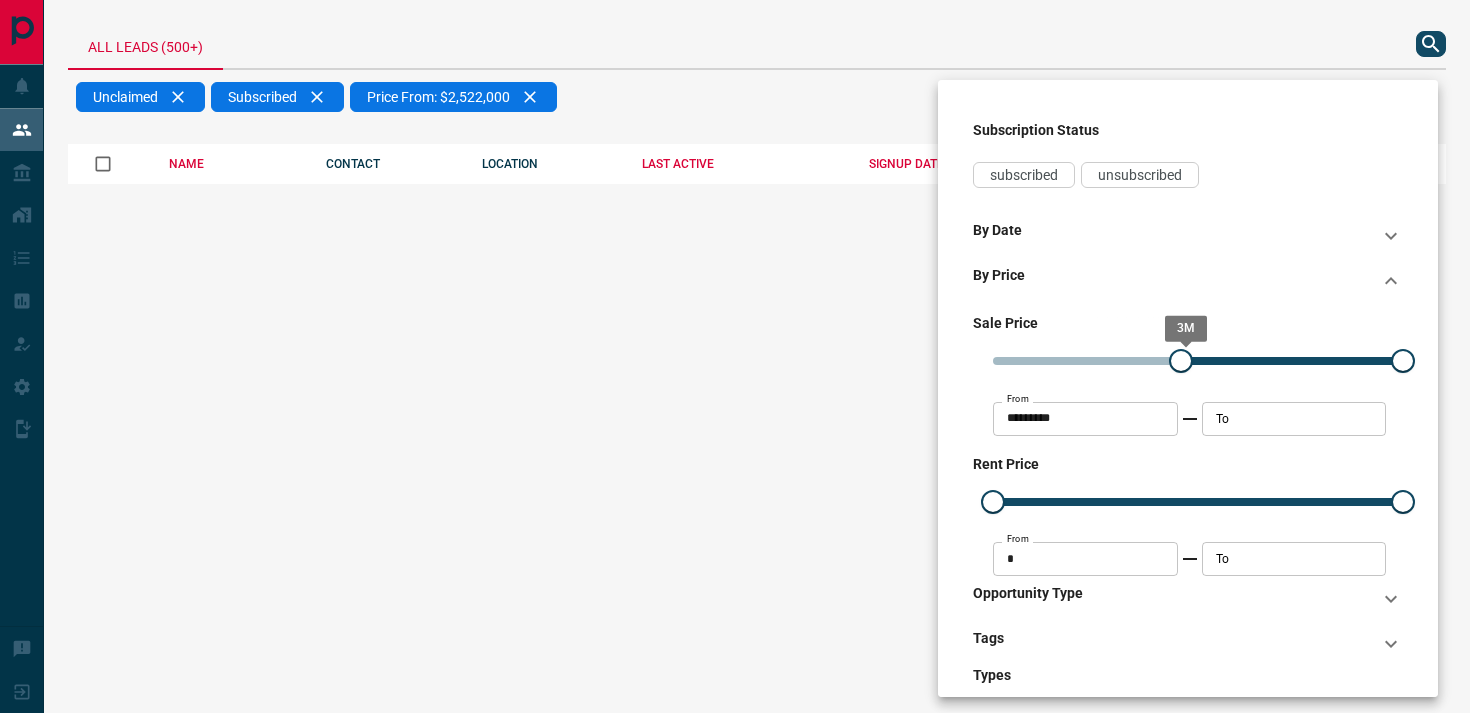 type on "*******" 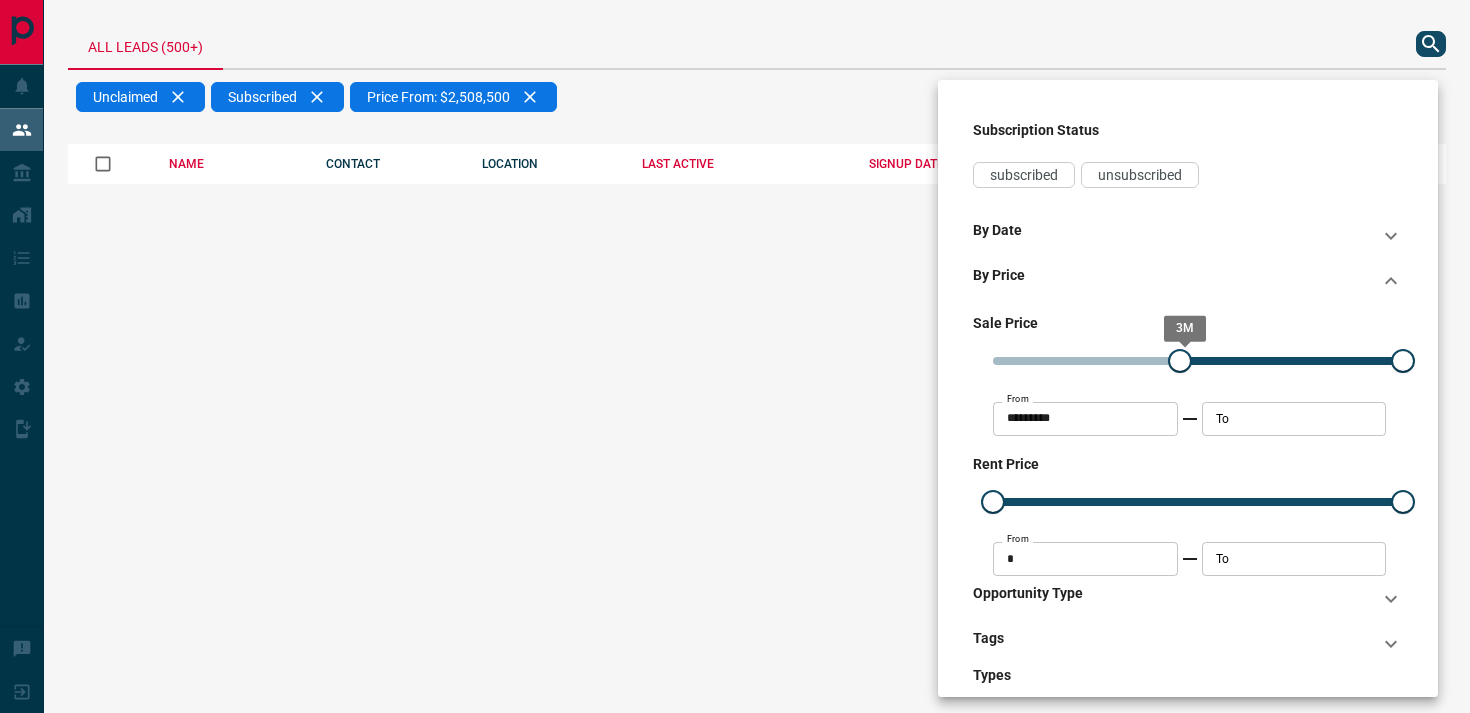 drag, startPoint x: 995, startPoint y: 361, endPoint x: 1180, endPoint y: 375, distance: 185.52898 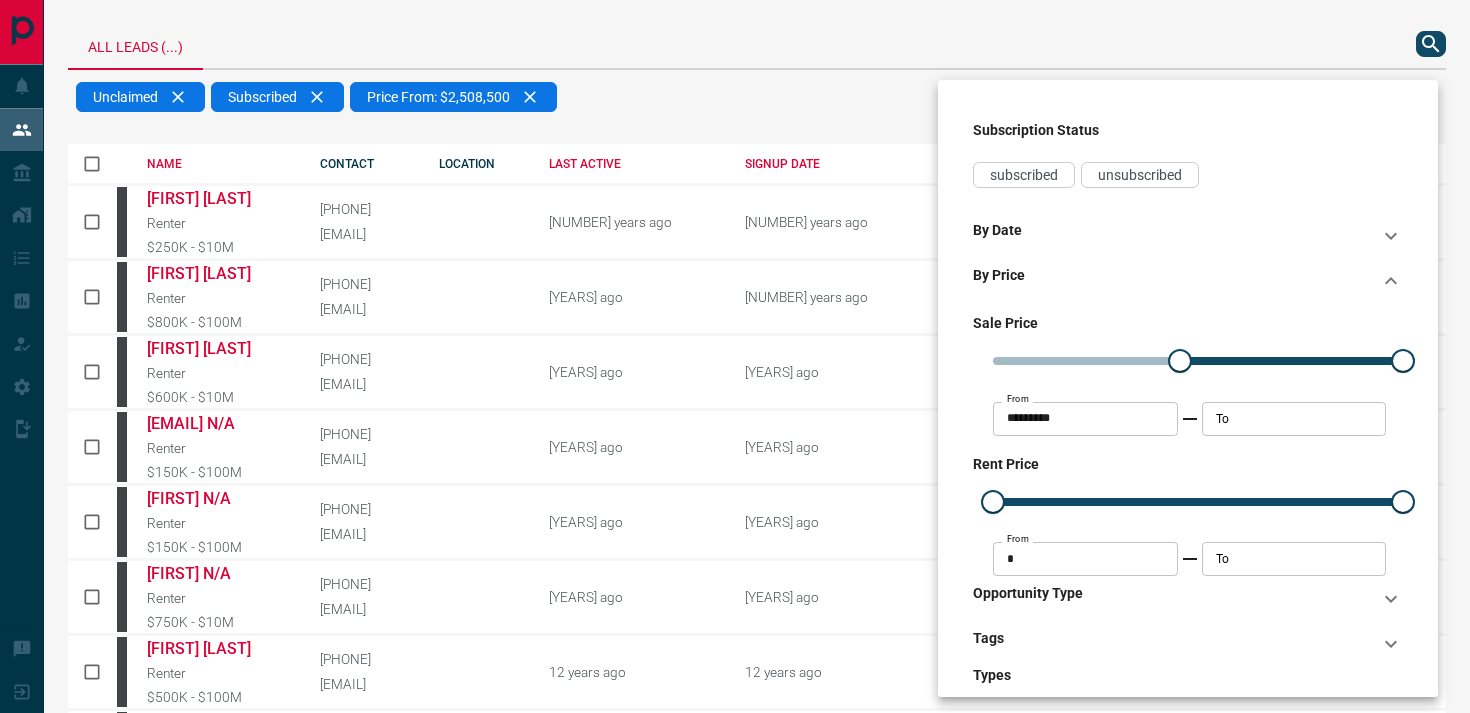 scroll, scrollTop: 0, scrollLeft: 0, axis: both 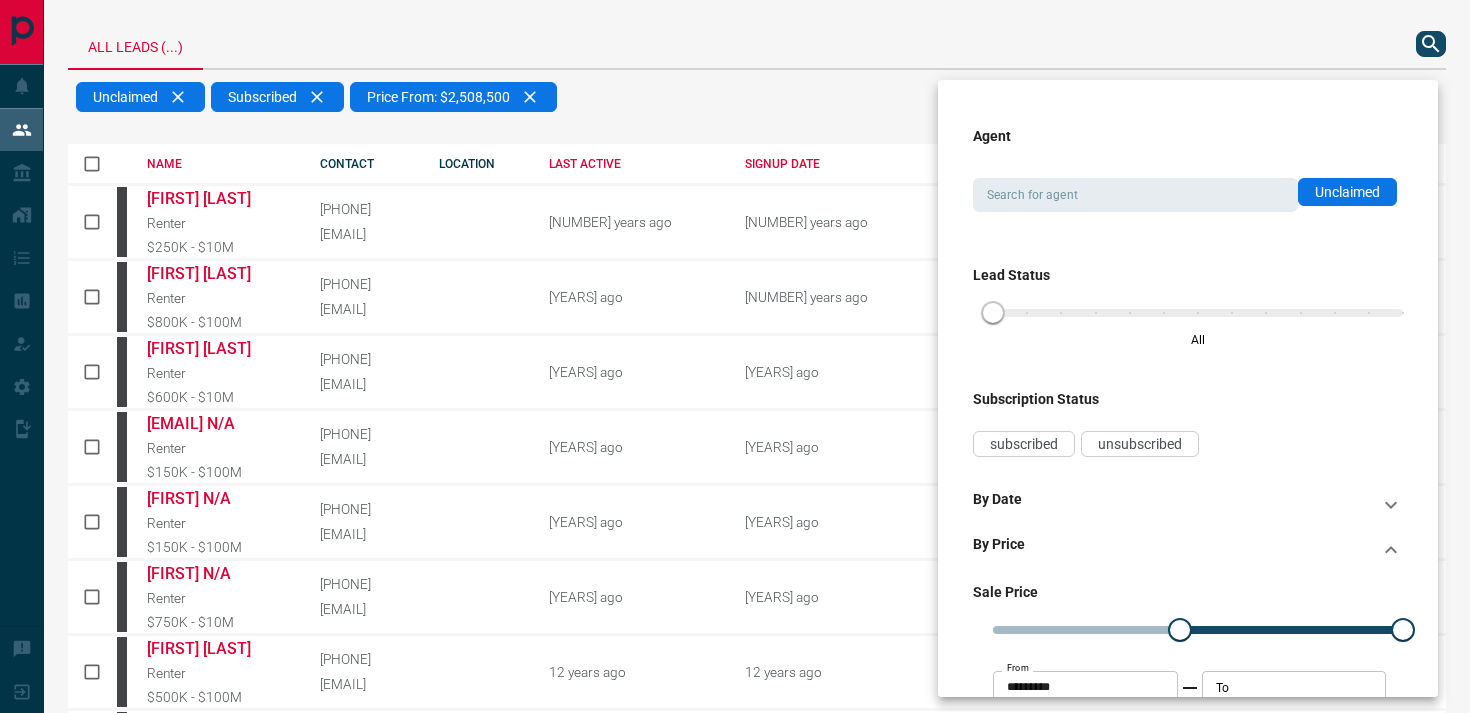 click at bounding box center [735, 356] 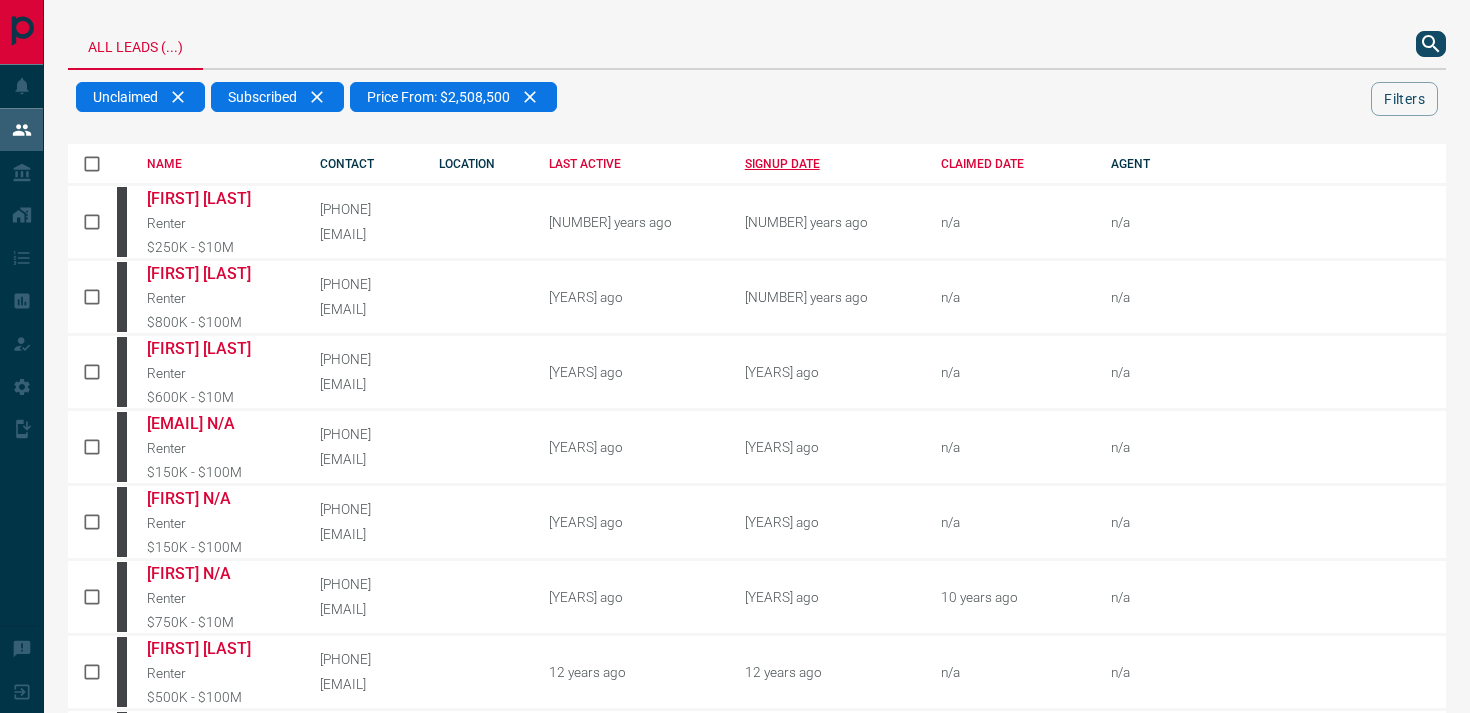 click on "SIGNUP DATE" at bounding box center [828, 164] 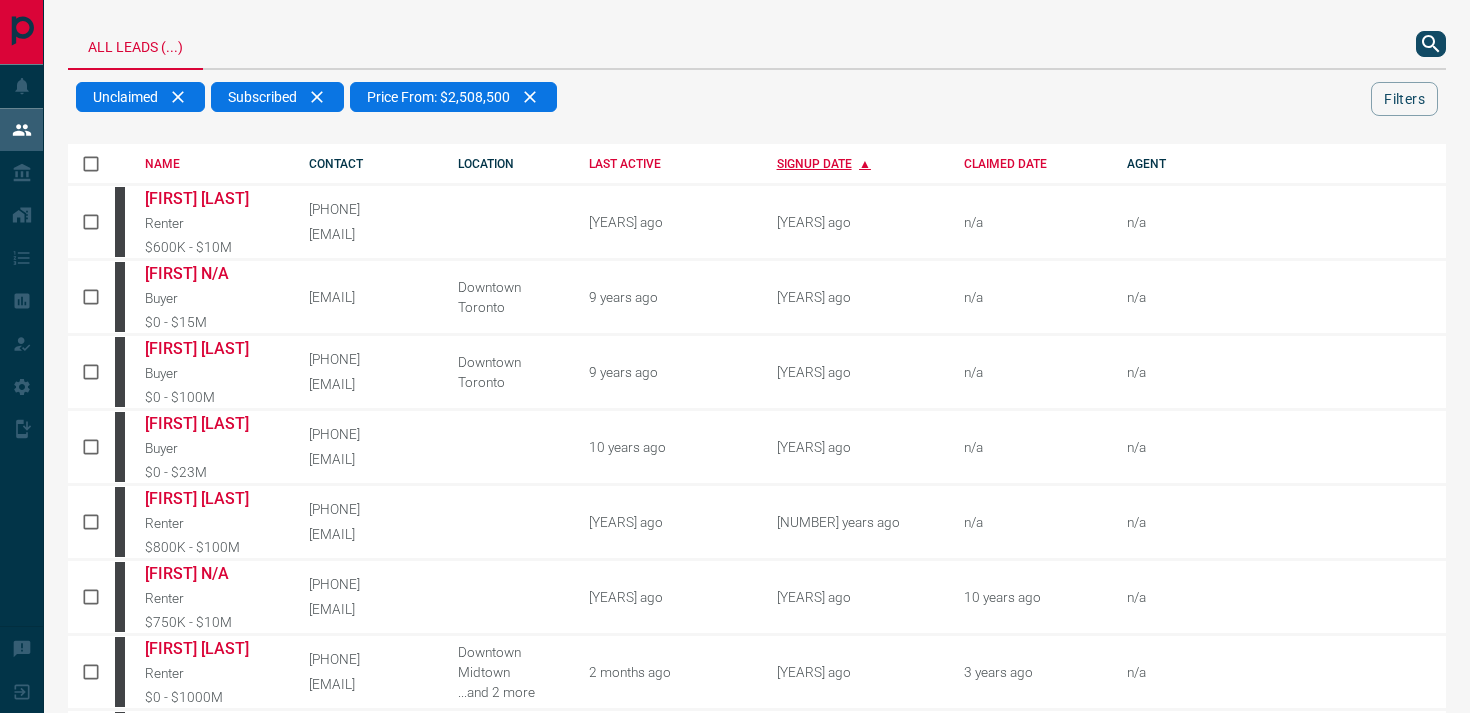 click on "SIGNUP DATE" at bounding box center [855, 164] 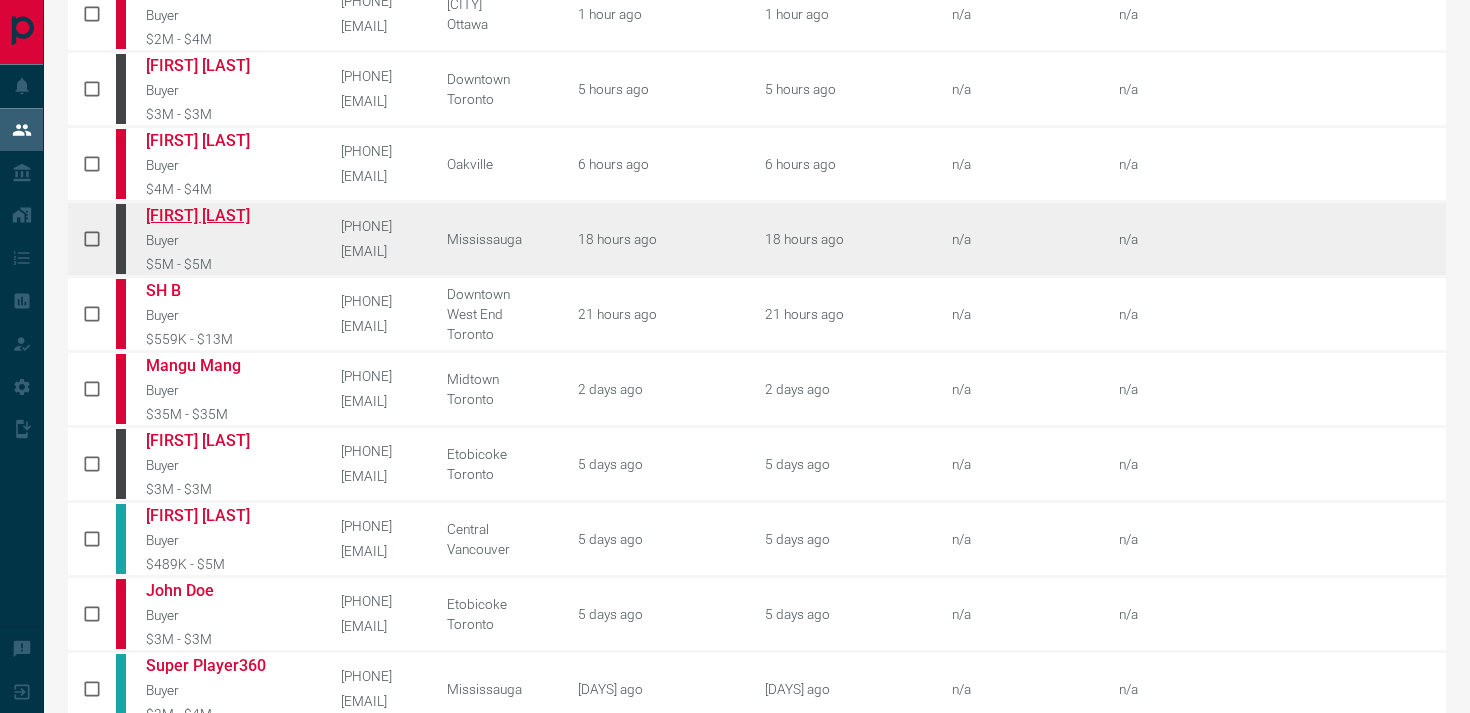 scroll, scrollTop: 0, scrollLeft: 0, axis: both 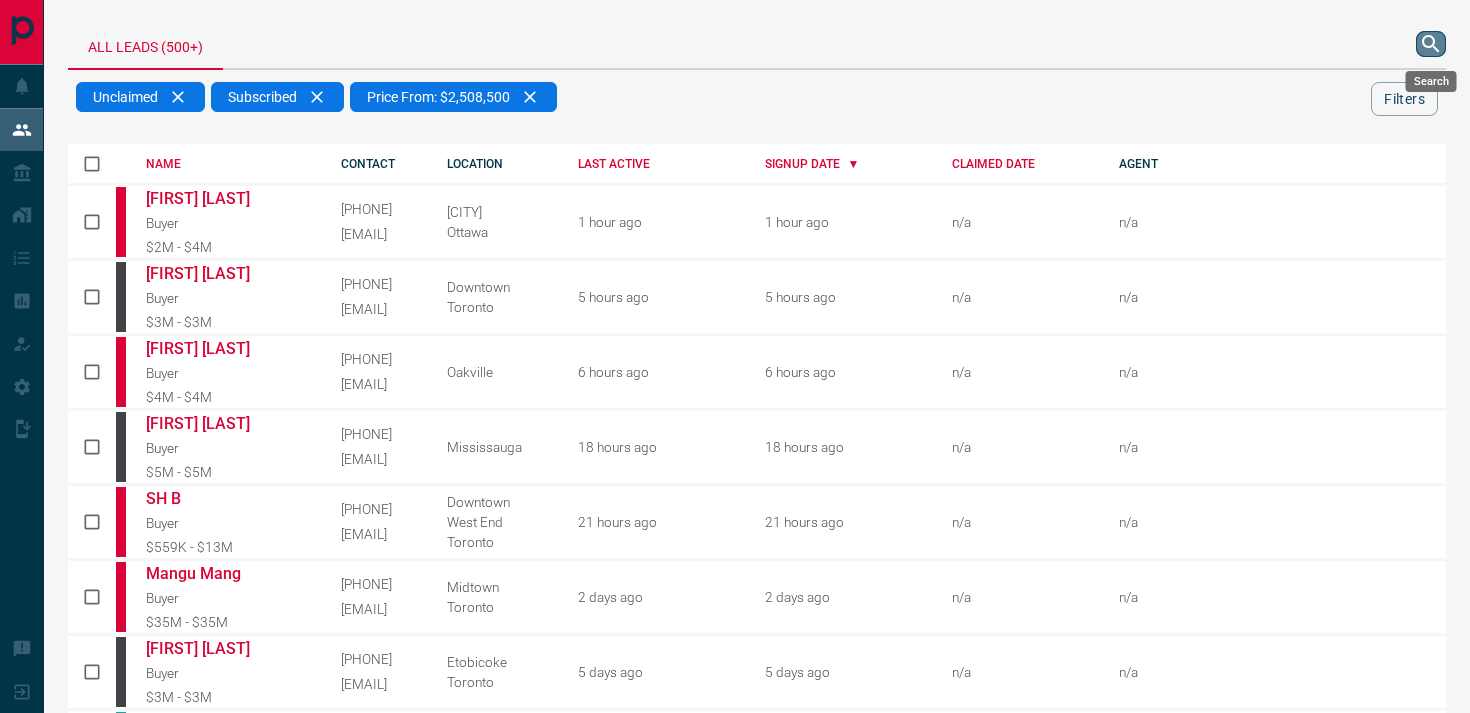 click 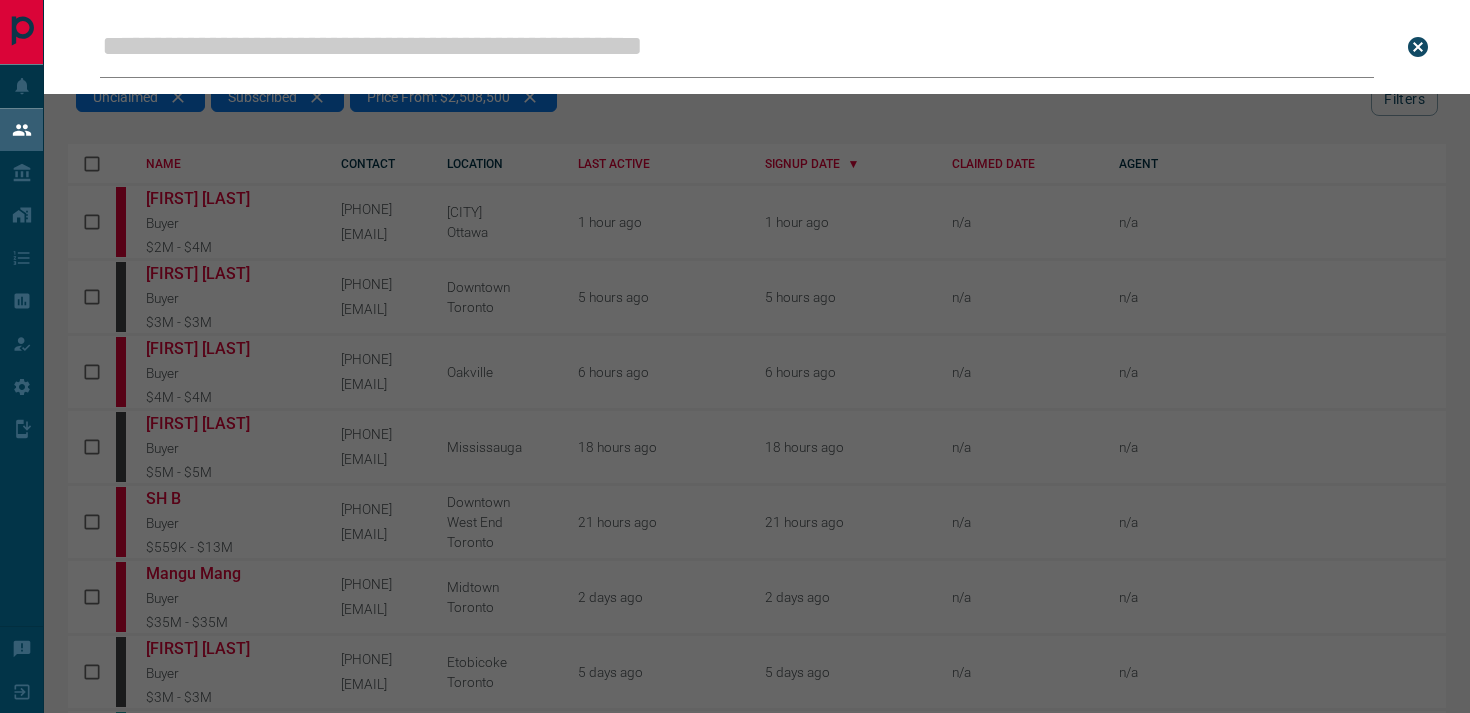 click on "Leads Search Bar" at bounding box center [737, 47] 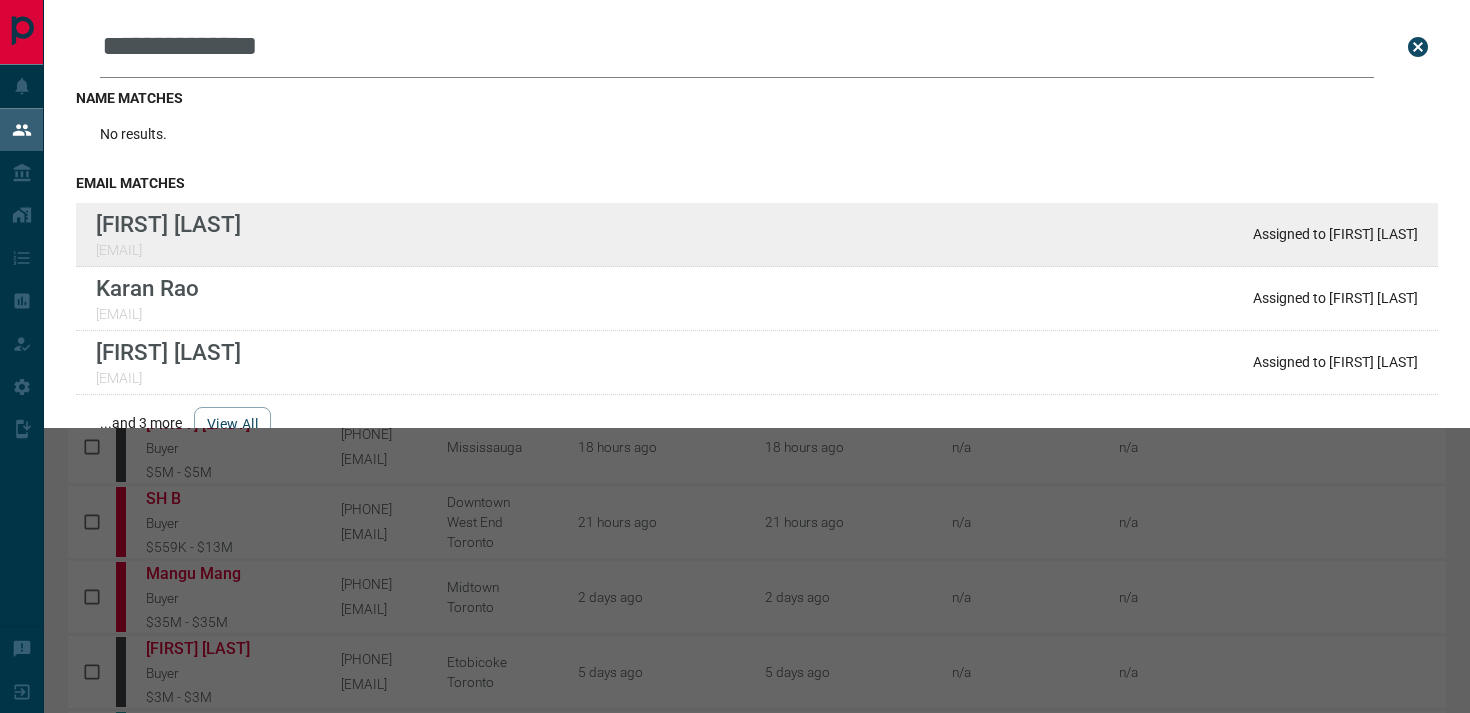 type on "**********" 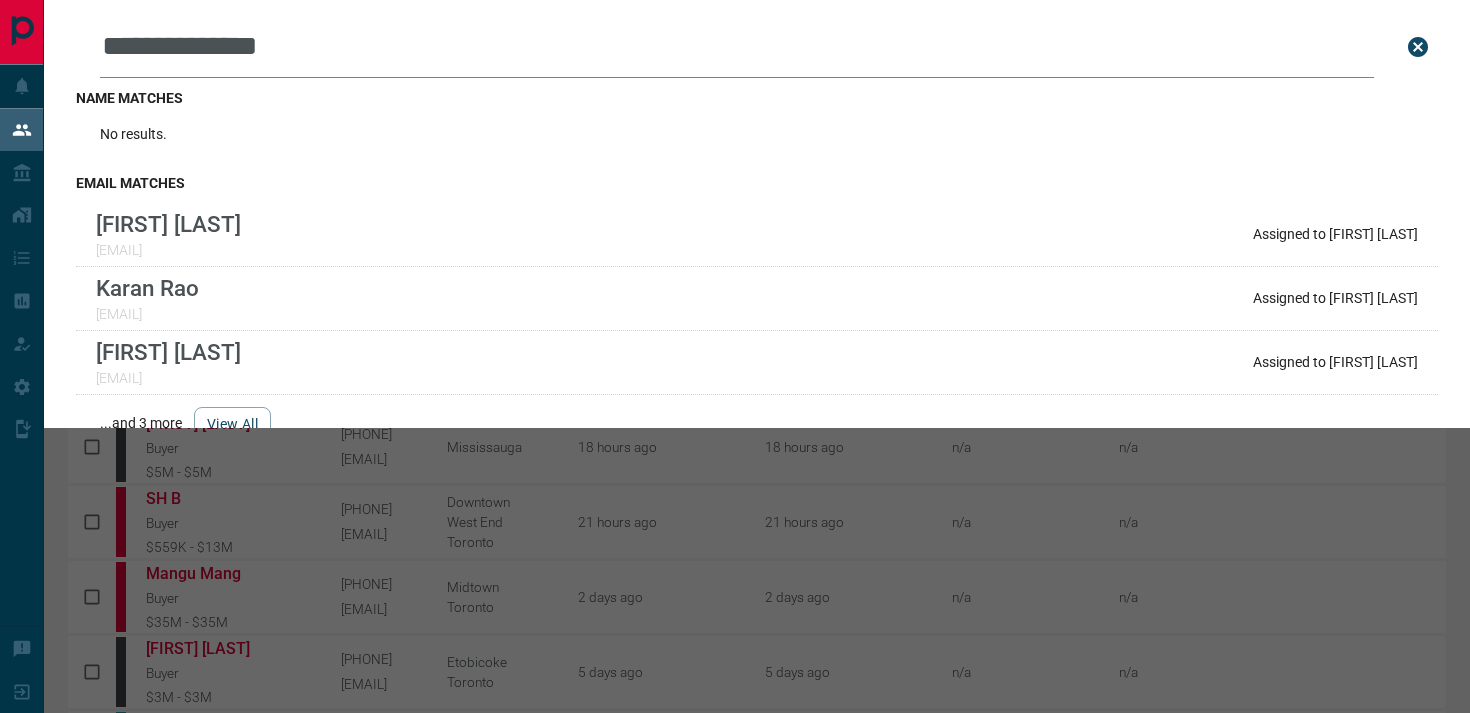 click on "**********" at bounding box center (779, 356) 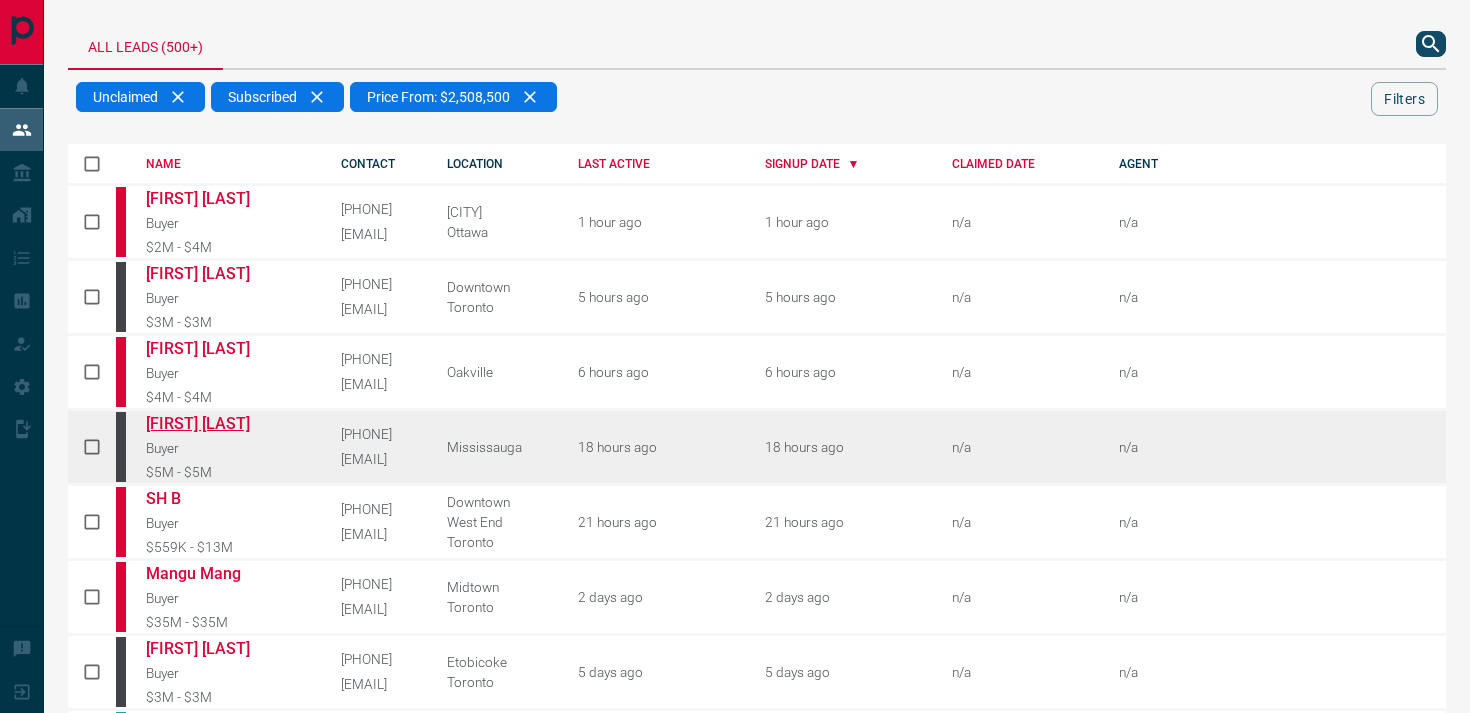 click on "[FIRST] [LAST]" at bounding box center [221, 423] 